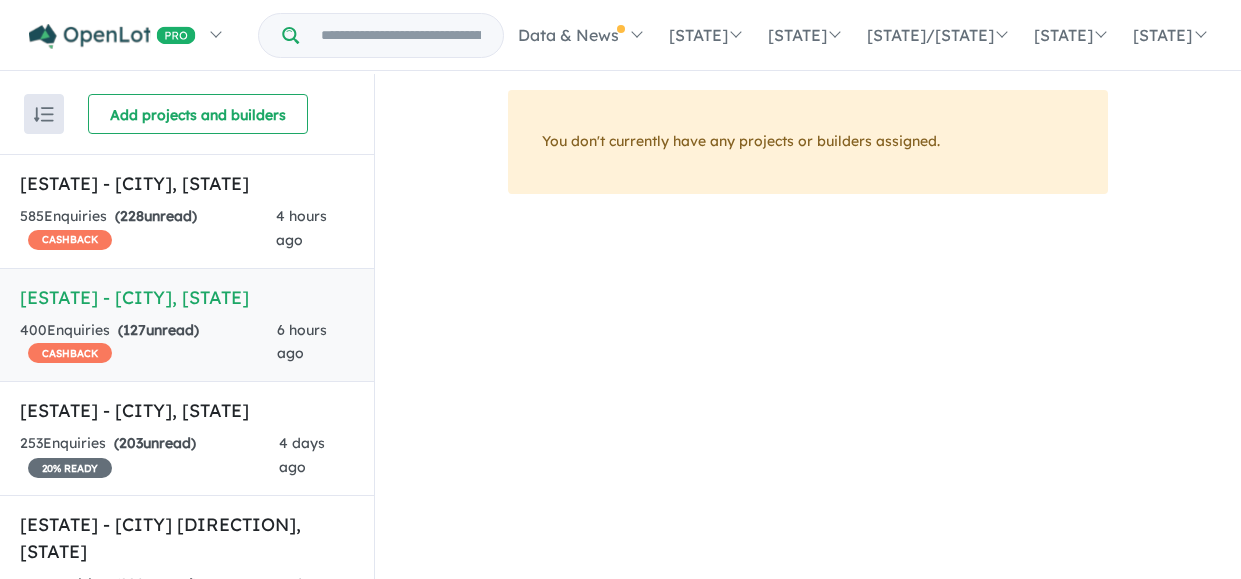 scroll, scrollTop: 0, scrollLeft: 0, axis: both 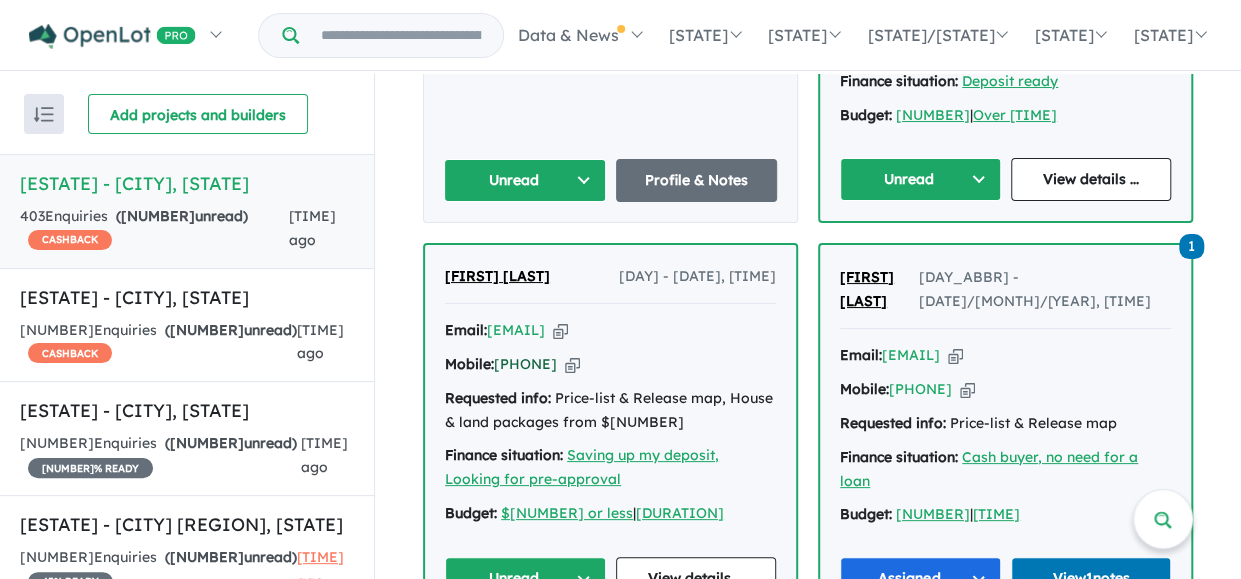 drag, startPoint x: 602, startPoint y: 287, endPoint x: 517, endPoint y: 299, distance: 85.84288 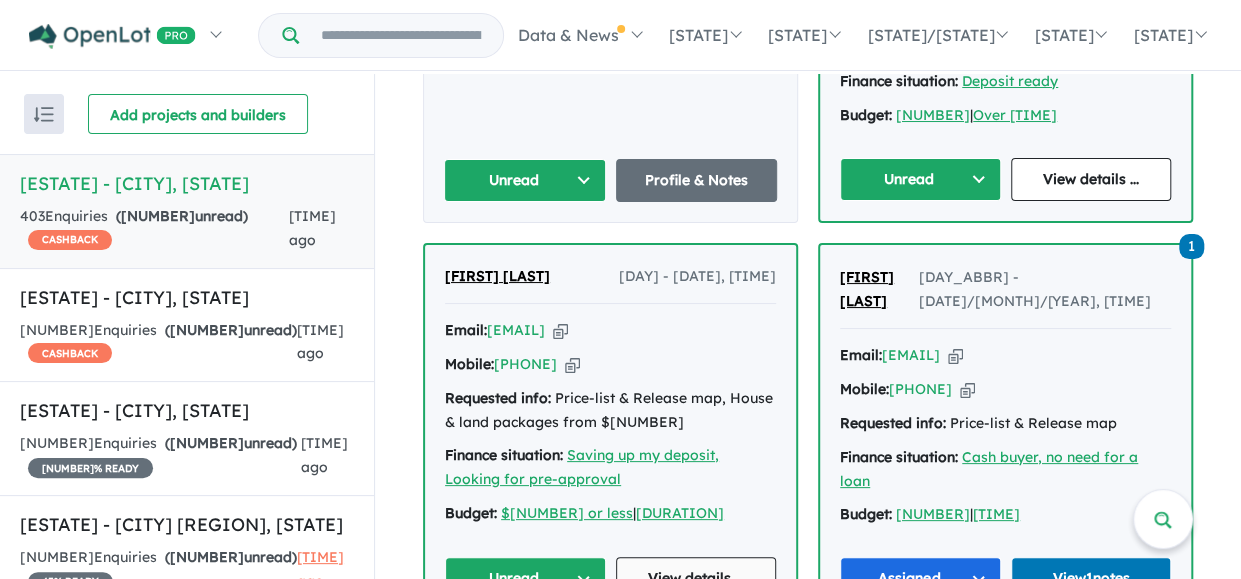 click on "View details ..." at bounding box center (696, 578) 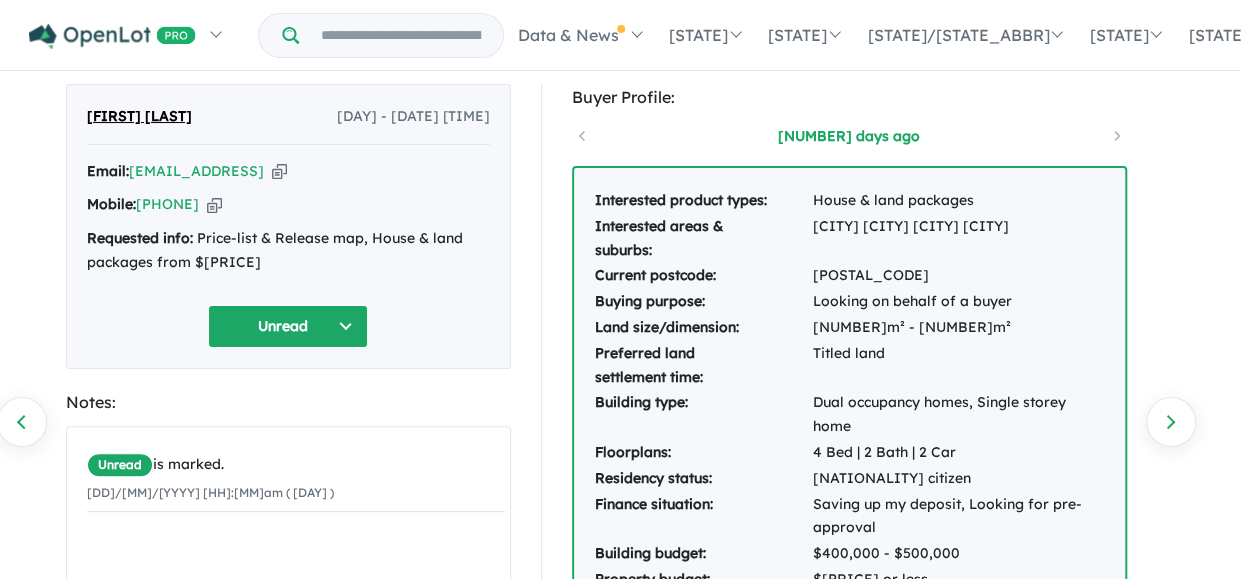 scroll, scrollTop: 0, scrollLeft: 0, axis: both 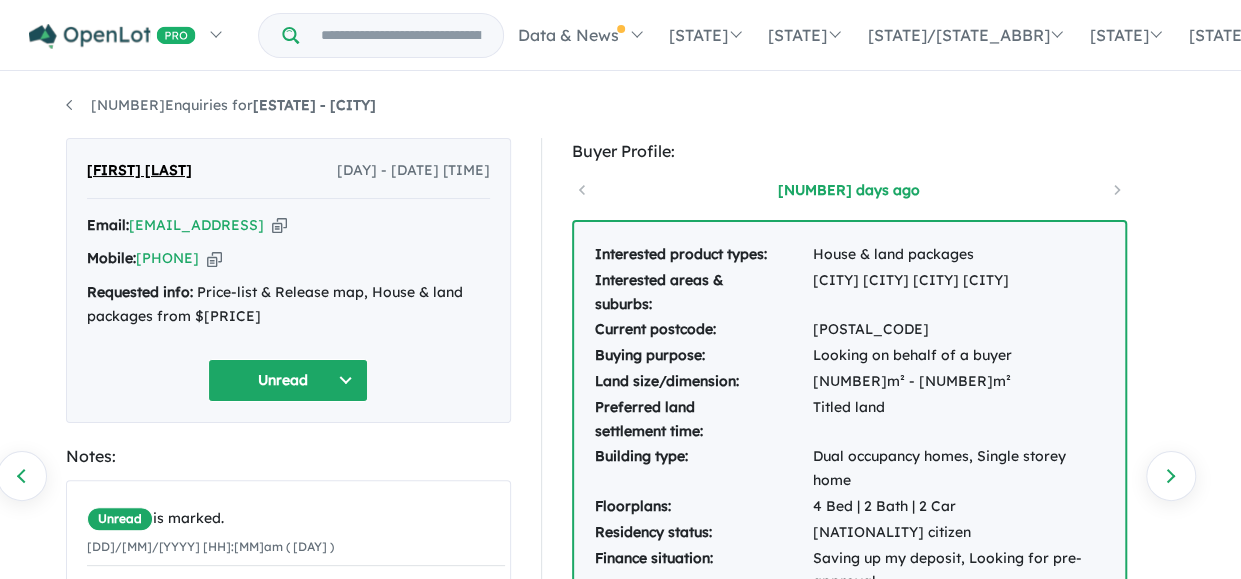 click on "Unread" at bounding box center (288, 380) 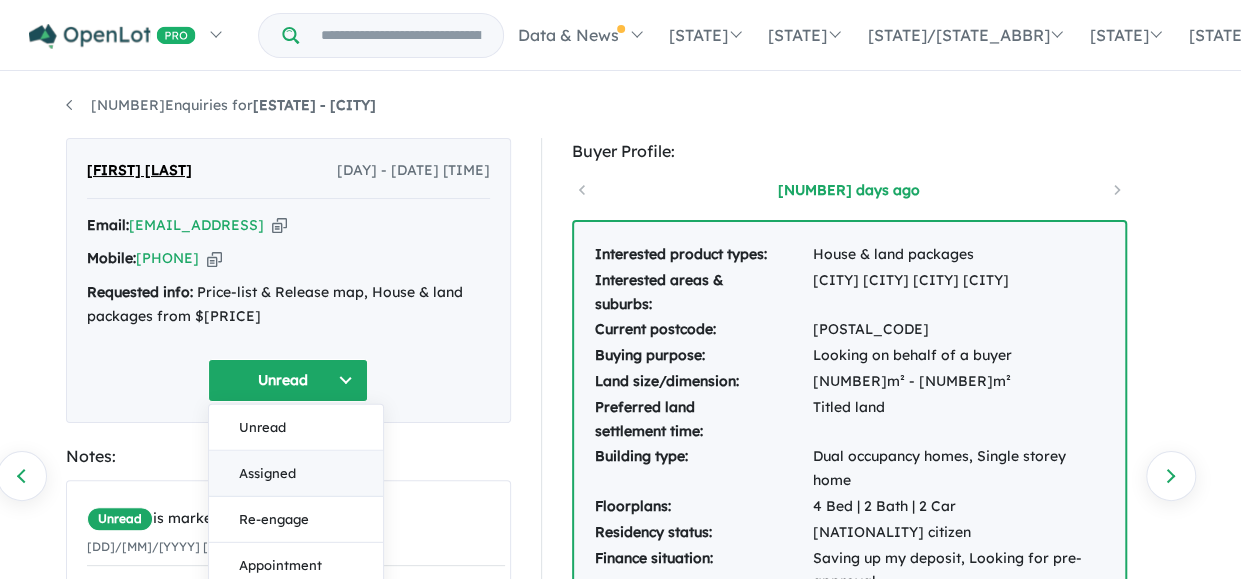 click on "Assigned" at bounding box center (296, 473) 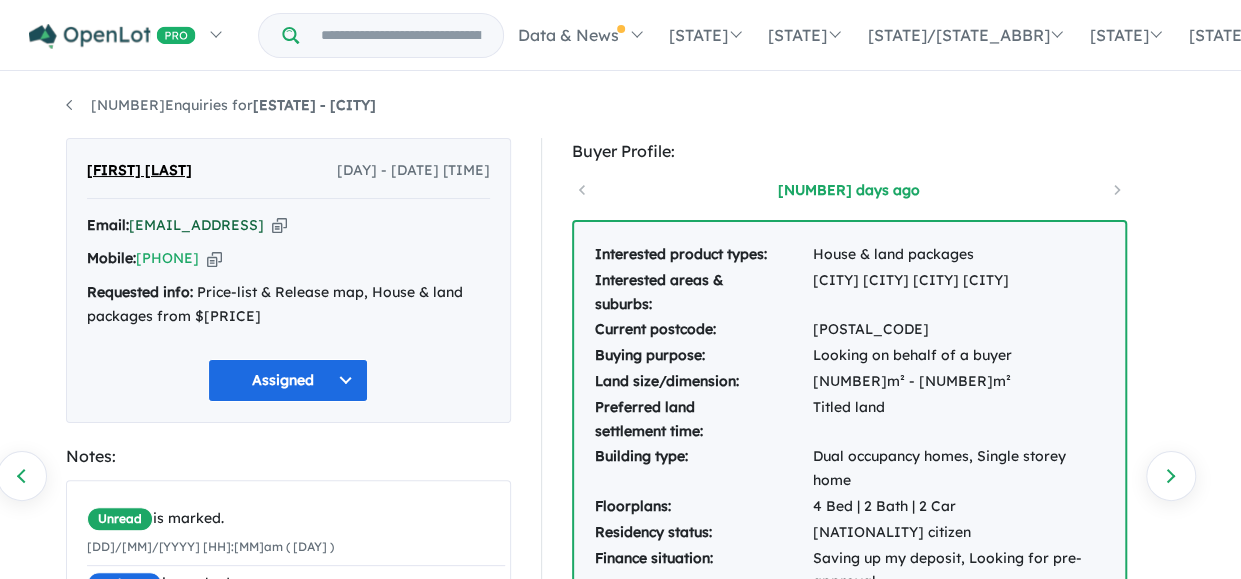 drag, startPoint x: 297, startPoint y: 217, endPoint x: 132, endPoint y: 227, distance: 165.30275 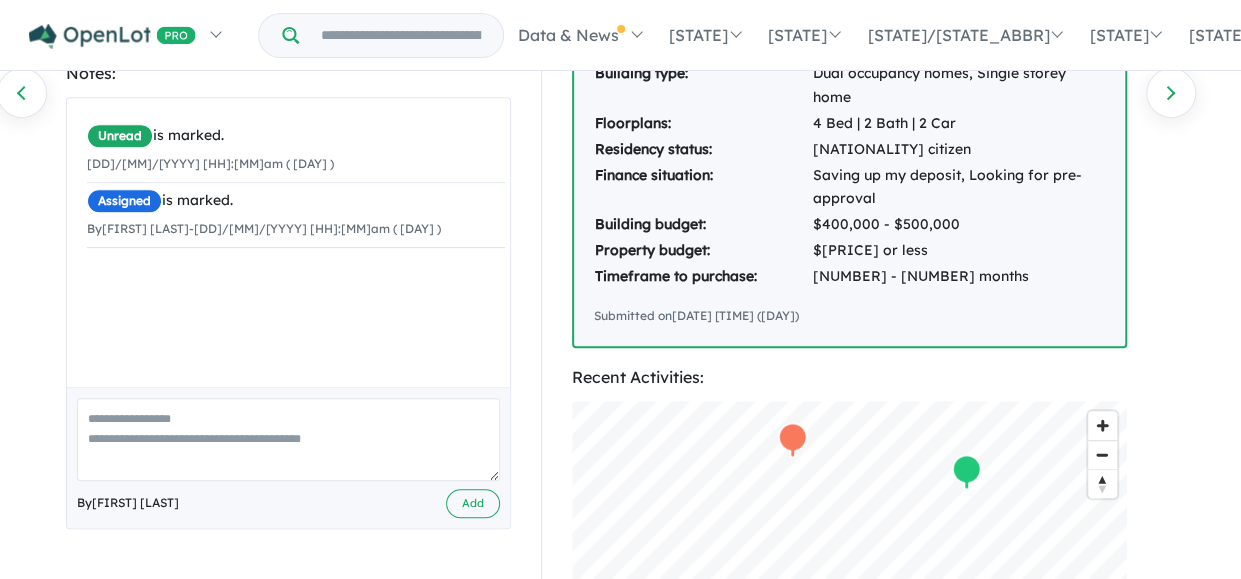 scroll, scrollTop: 385, scrollLeft: 0, axis: vertical 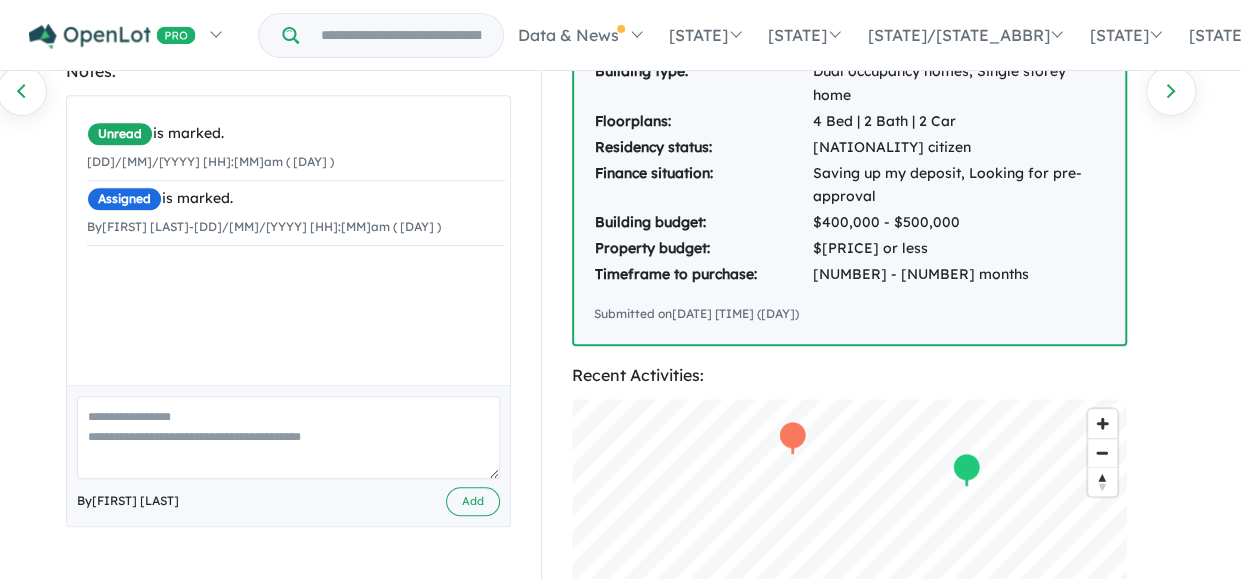 click at bounding box center [288, 437] 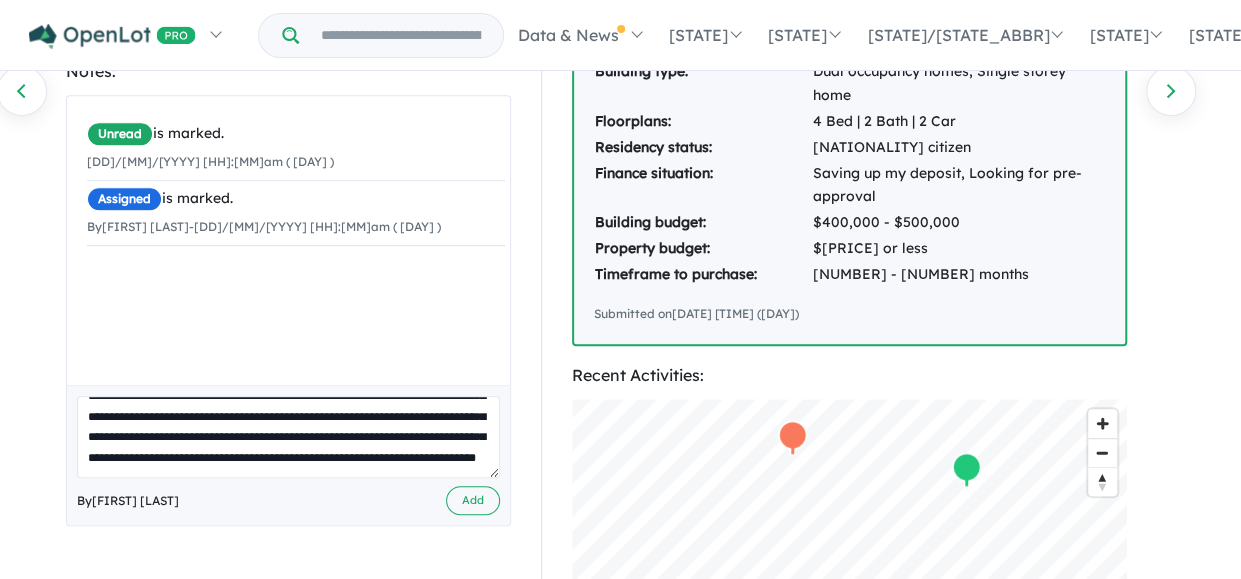 scroll, scrollTop: 68, scrollLeft: 0, axis: vertical 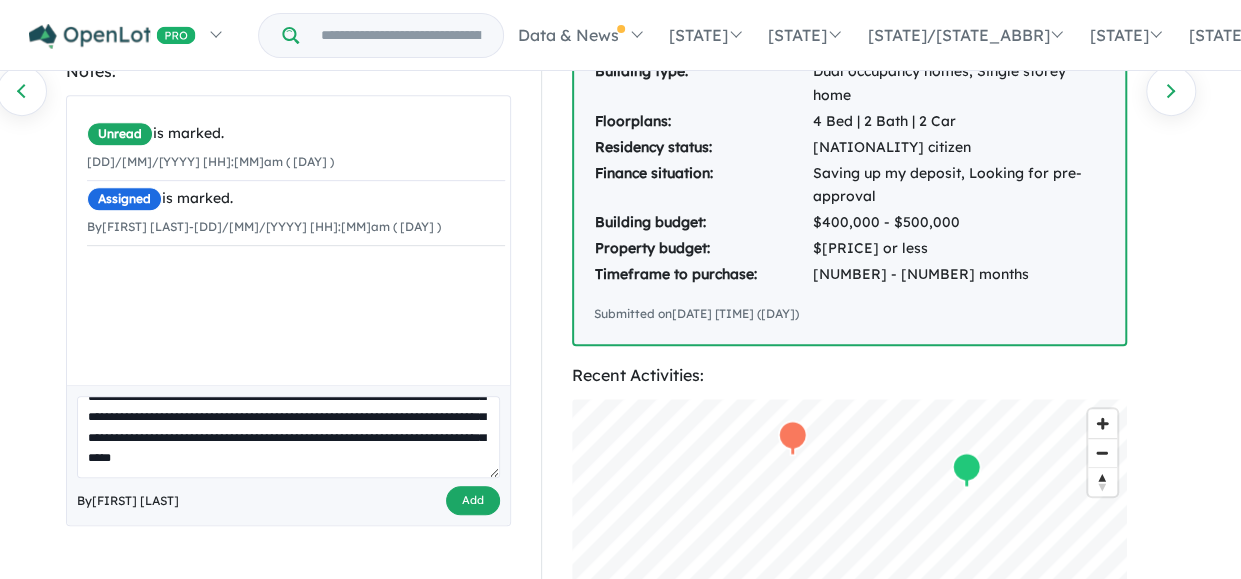 type on "**********" 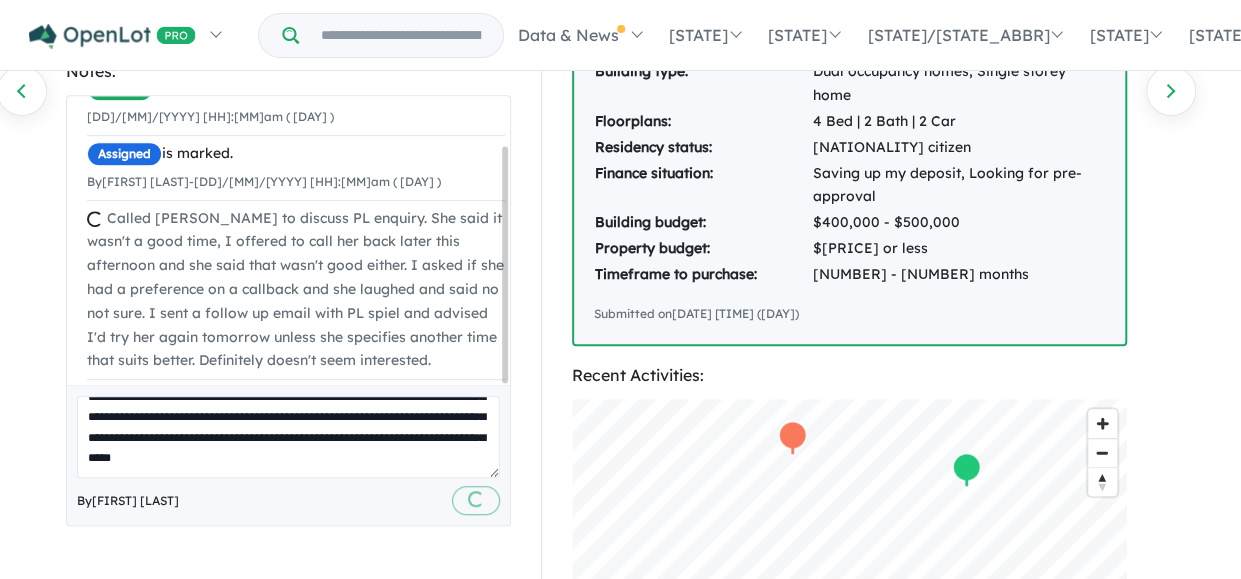 scroll, scrollTop: 0, scrollLeft: 0, axis: both 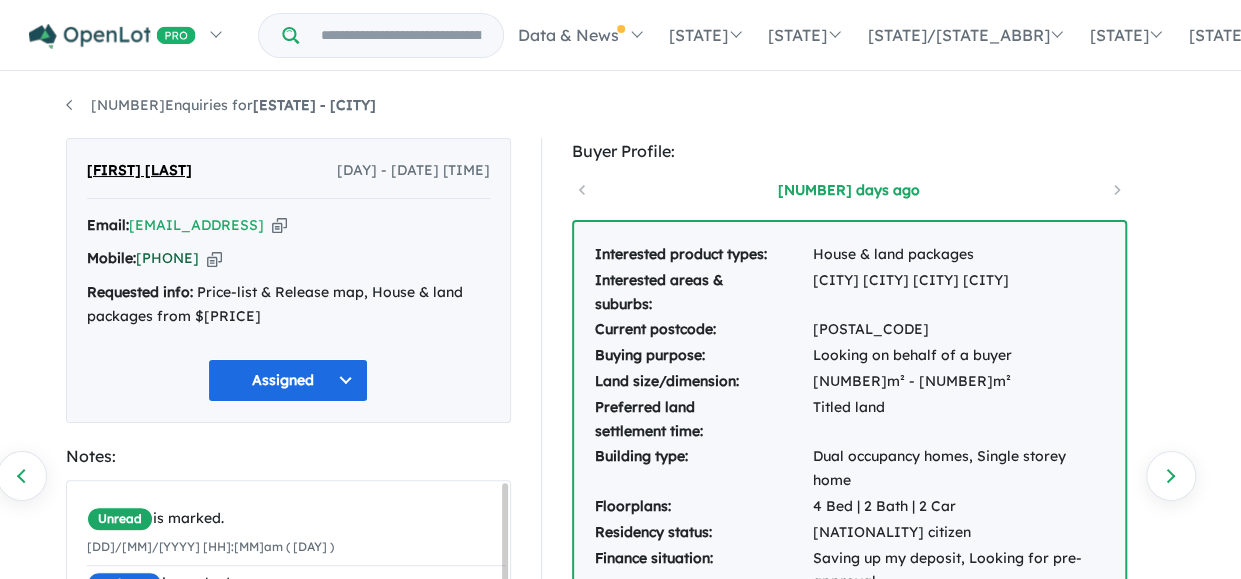 drag, startPoint x: 249, startPoint y: 251, endPoint x: 163, endPoint y: 253, distance: 86.023254 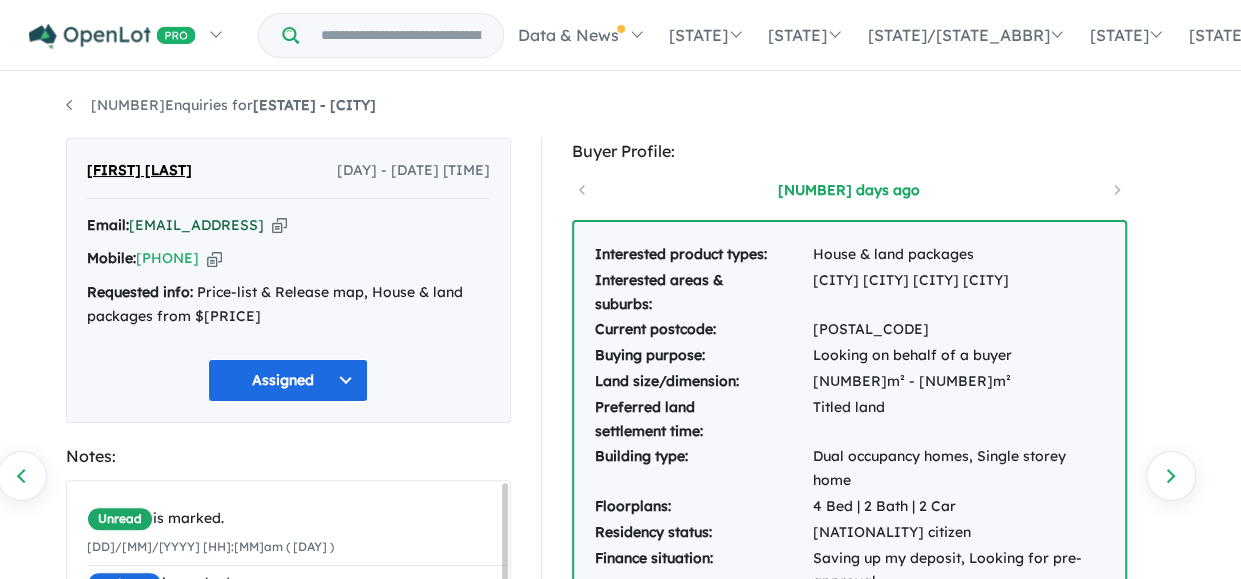 drag, startPoint x: 301, startPoint y: 214, endPoint x: 132, endPoint y: 220, distance: 169.10648 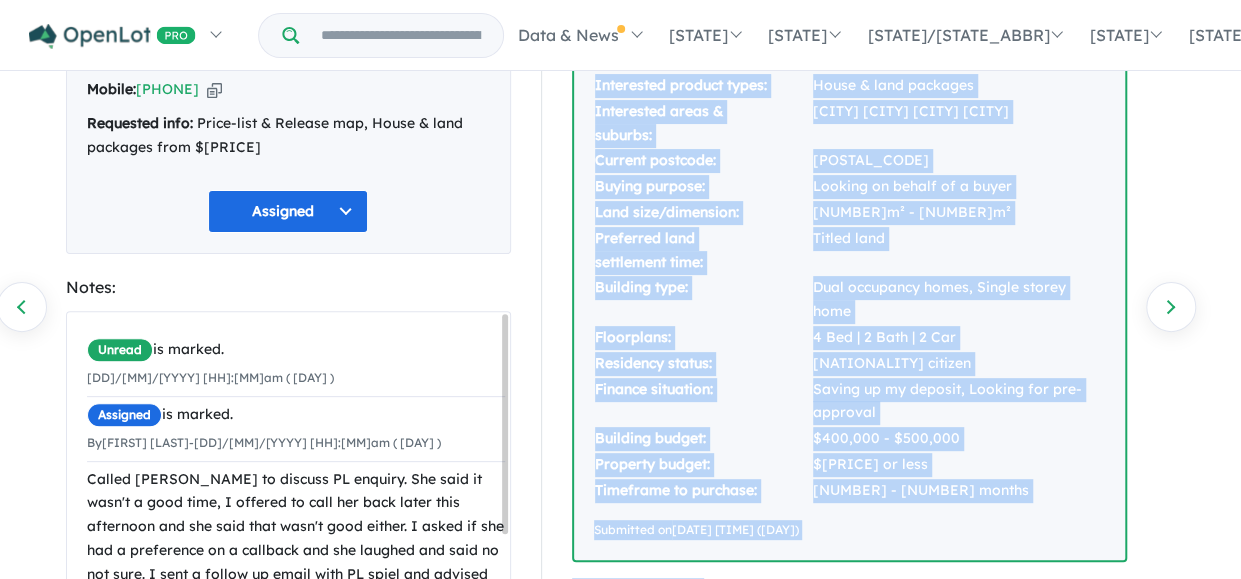 scroll, scrollTop: 217, scrollLeft: 0, axis: vertical 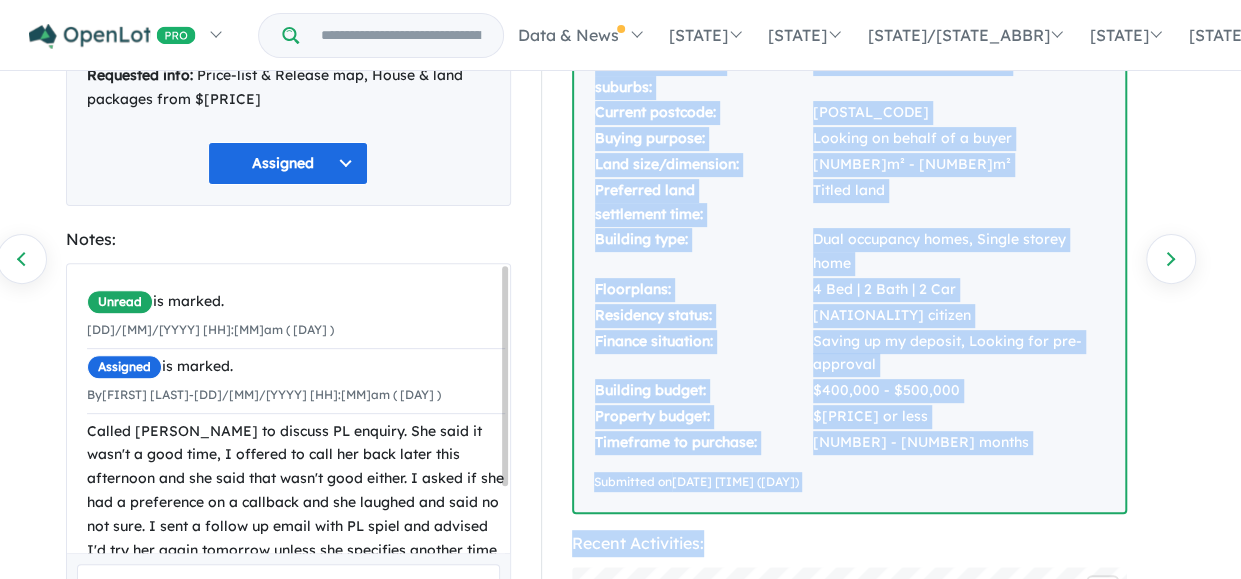 drag, startPoint x: 596, startPoint y: 245, endPoint x: 906, endPoint y: 465, distance: 380.13156 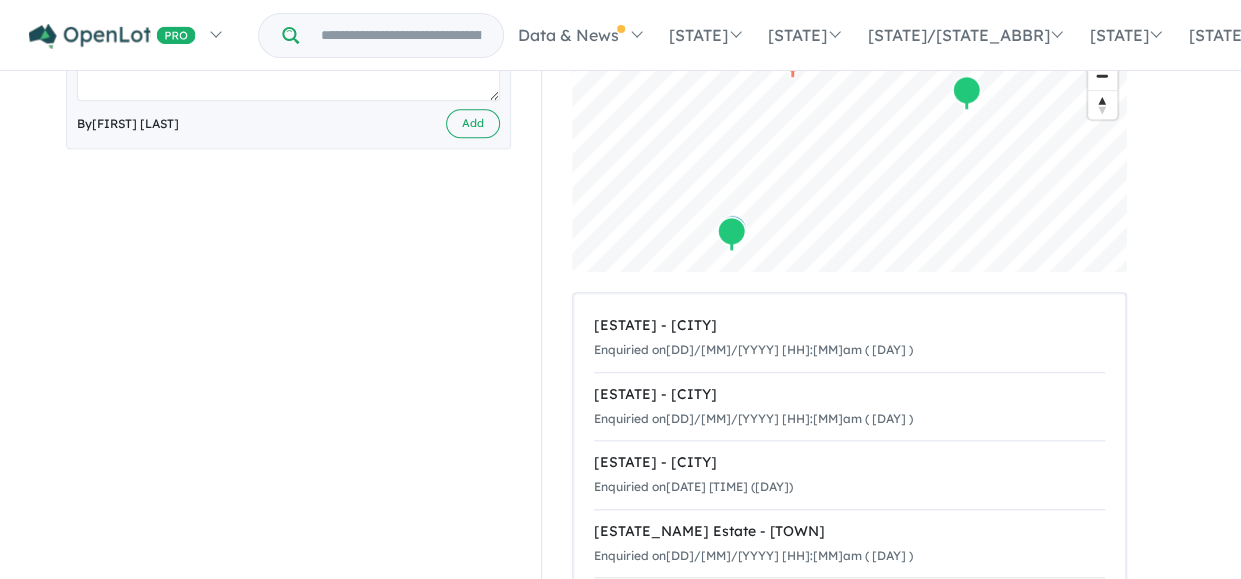 scroll, scrollTop: 777, scrollLeft: 0, axis: vertical 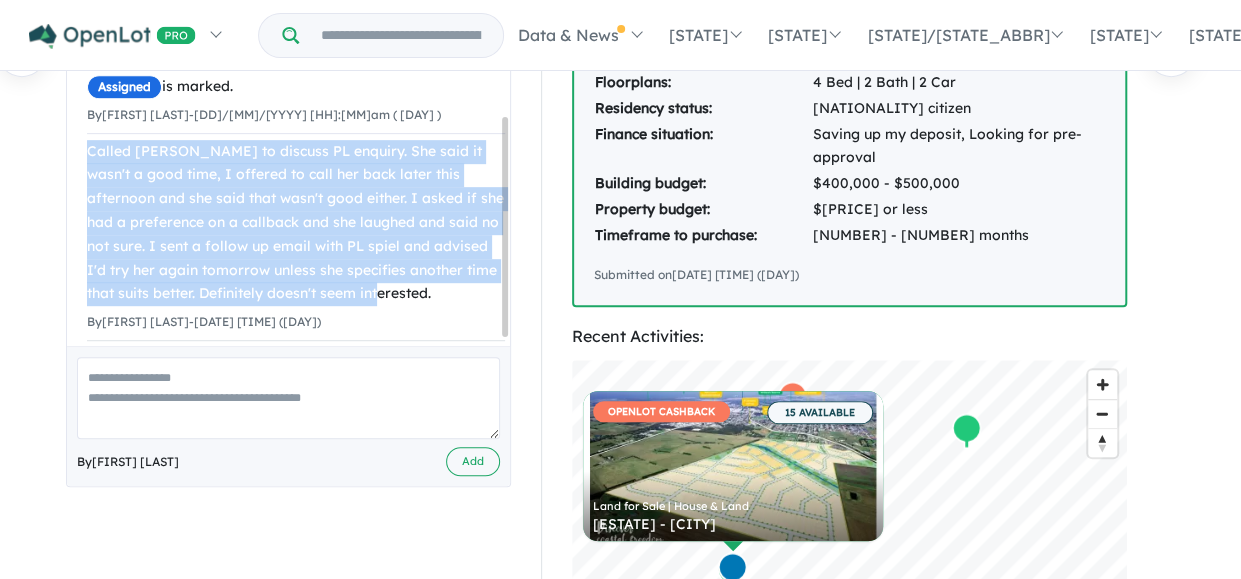 drag, startPoint x: 420, startPoint y: 287, endPoint x: 84, endPoint y: 147, distance: 364 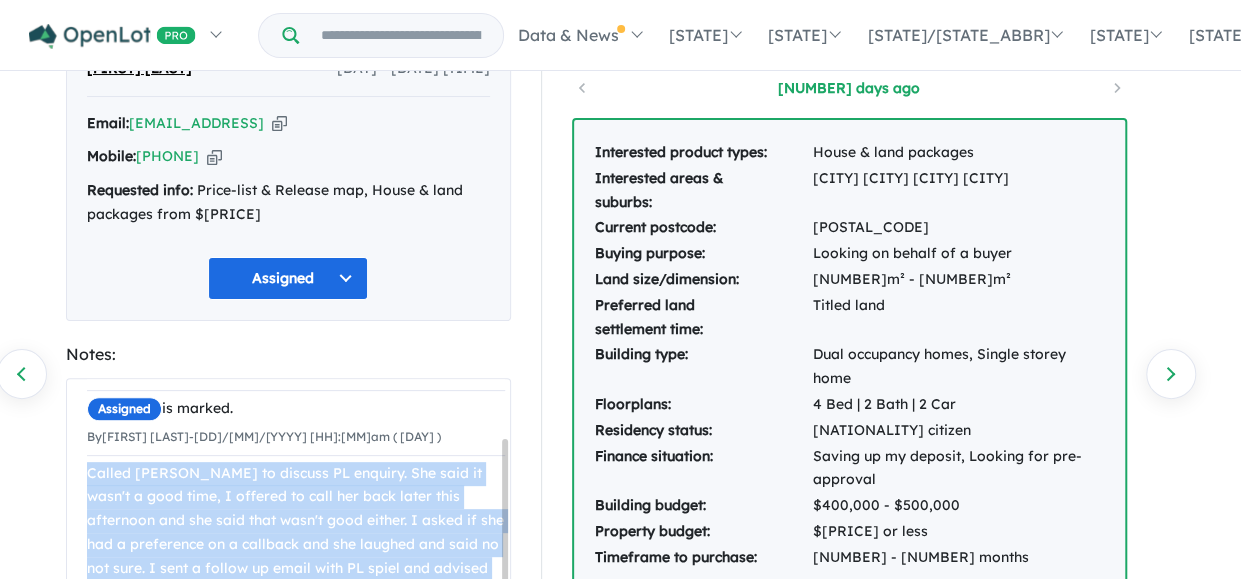 scroll, scrollTop: 0, scrollLeft: 0, axis: both 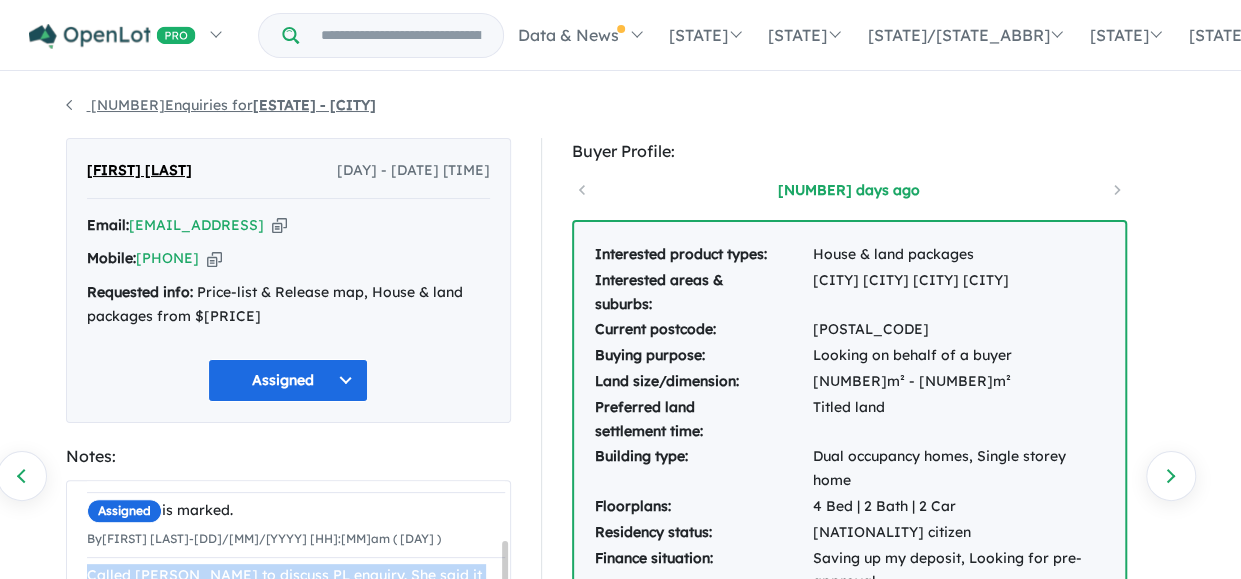 click on "403  Enquiries for  Parklands Estate - Wonthaggi" at bounding box center (221, 105) 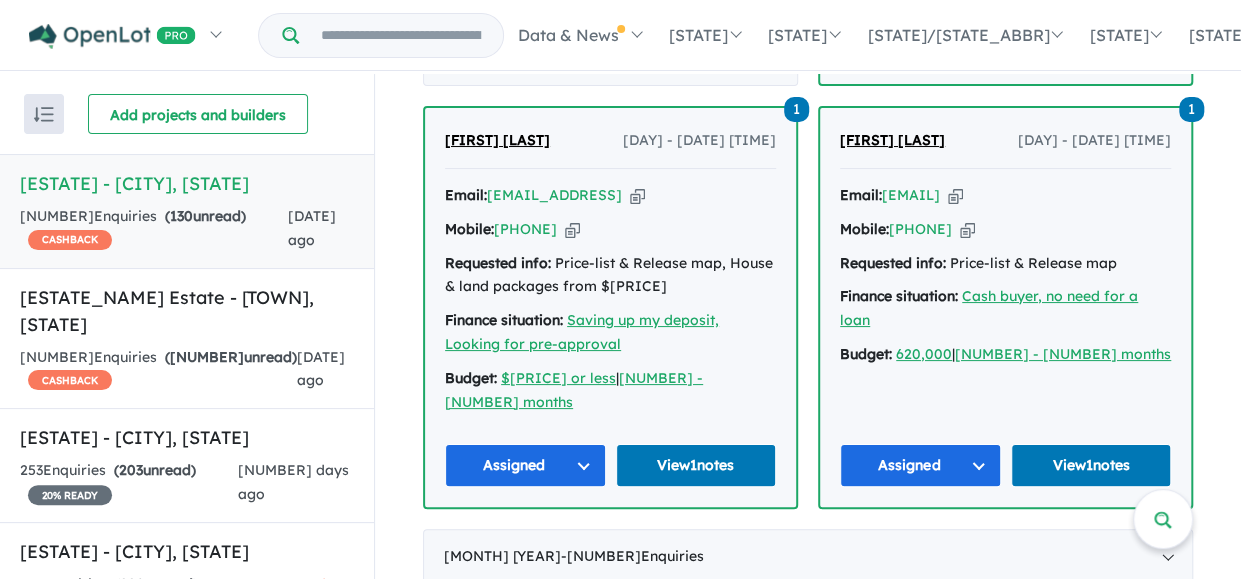 scroll, scrollTop: 1260, scrollLeft: 0, axis: vertical 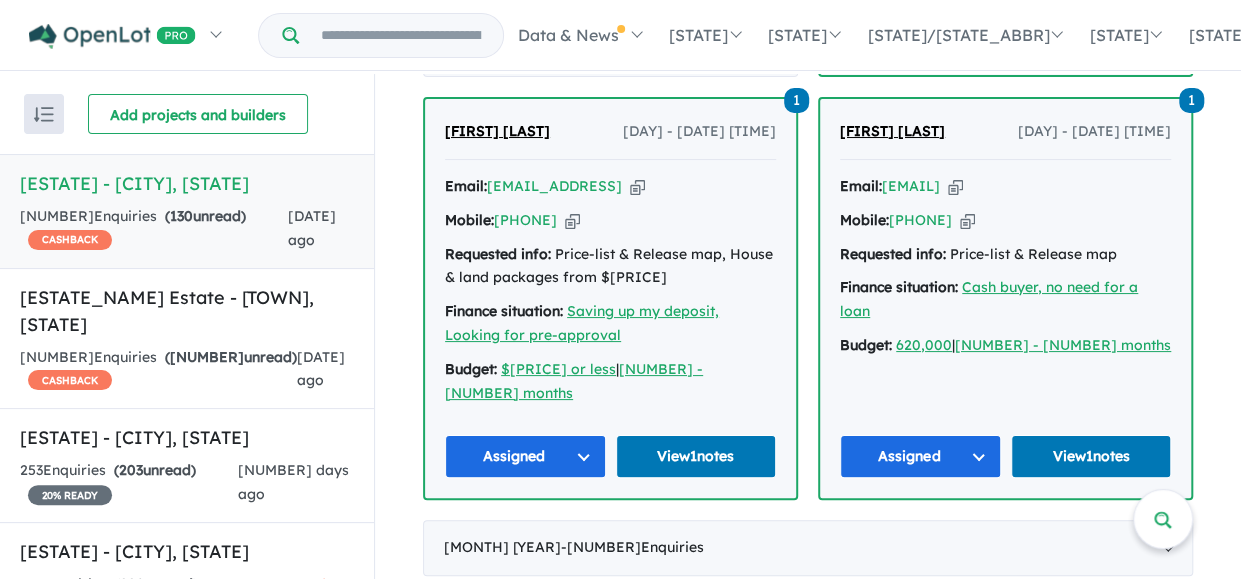 click on "Yass Perera Sat - 05/07/2025, 11:46am    Email:  rejects_haws.5k@icloud.com Copied! Mobile:  +61 466 245 745 Copied! Requested info:   Price-list & Release map, Vacant land from $230,000   Unread Profile & Notes    Kamal Singh Fri - 04/07/2025, 5:47am    Email:  ksingh.19.19@gmail.com Copied! Mobile:  +61 402 832 470 Copied! Requested info:   Price-list & Release map, House & land packages from $496,689, Vacant land from $230,000 Finance situation:   Deposit ready Budget:   800000  |  Over 12 months   Unread View details ...    1 Linda Standing Thu - 03/07/2025, 7:20am    Email:  ronlinst@bigpond.net.au Copied! Mobile:  +61 404 146 855 Copied! Requested info:   Price-list & Release map, House & land packages from $496,689 Finance situation:   Saving up my deposit, Looking for pre-approval Budget:   $500.000 or less  |  1 - 3 months   Assigned View  1  notes    1 Julie  OBRIEN  Tue - 01/07/2025, 8:22am    Email:  obrienjulie7461@gmail.com Copied! Mobile:  +61 407 091 319 Copied! Requested info:     Budget:" at bounding box center [808, 100] 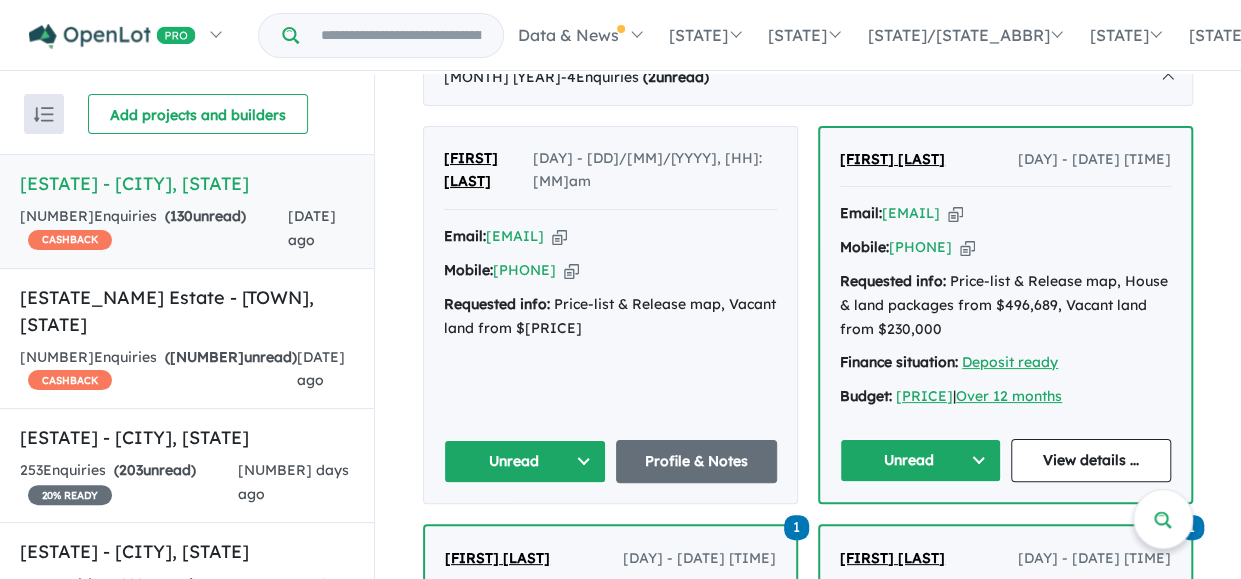 scroll, scrollTop: 832, scrollLeft: 0, axis: vertical 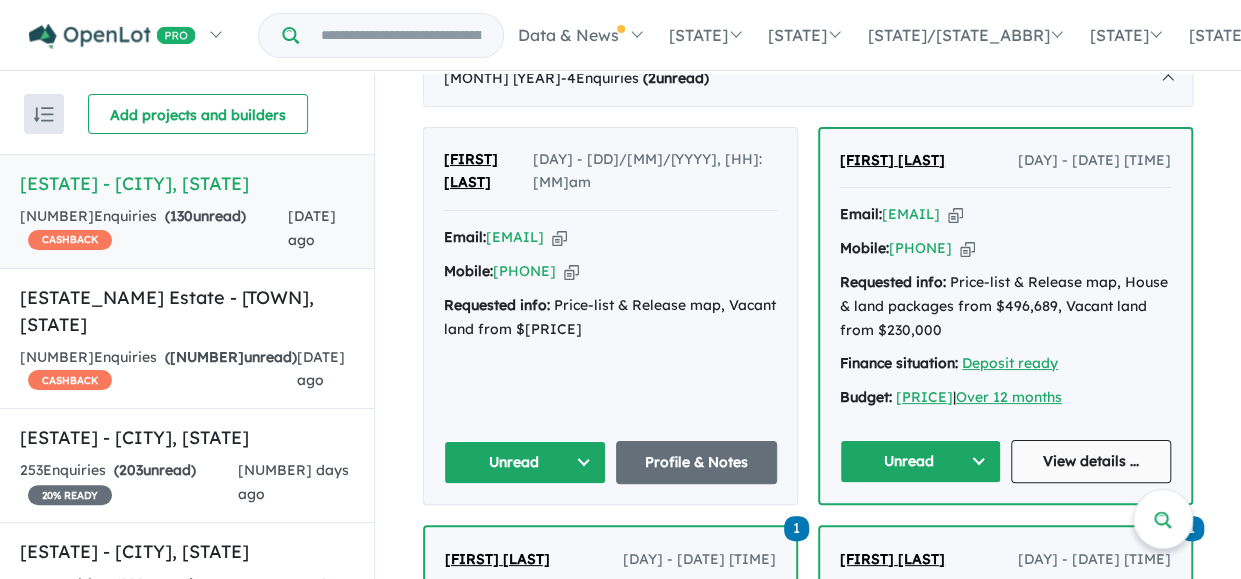 click on "View details ..." at bounding box center [1091, 461] 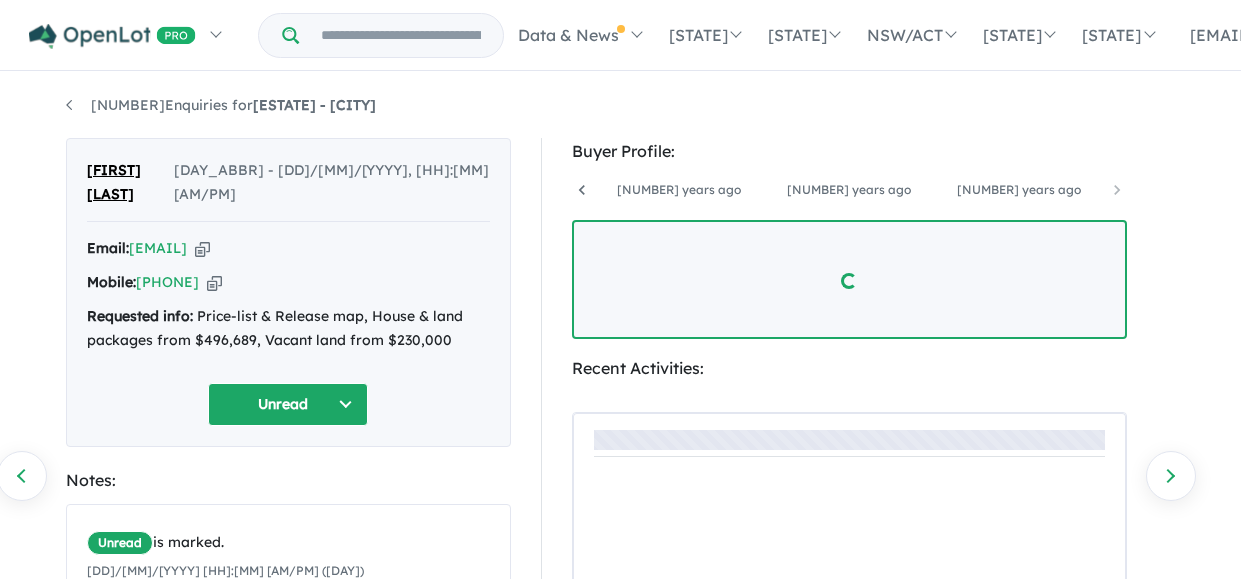 scroll, scrollTop: 0, scrollLeft: 0, axis: both 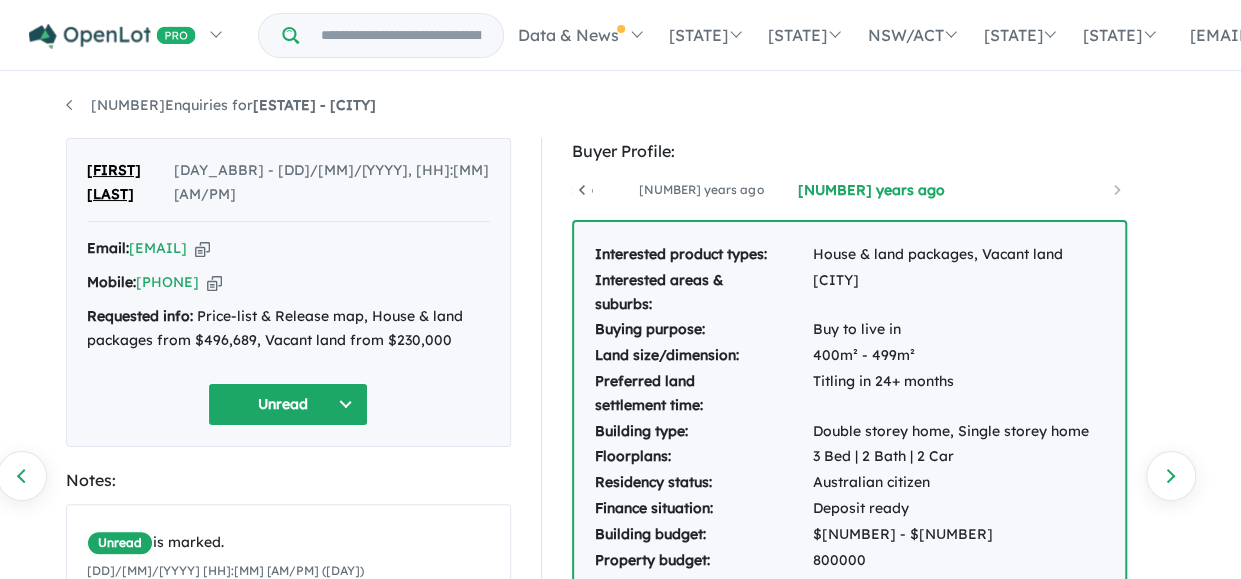drag, startPoint x: 295, startPoint y: 214, endPoint x: 130, endPoint y: 222, distance: 165.19383 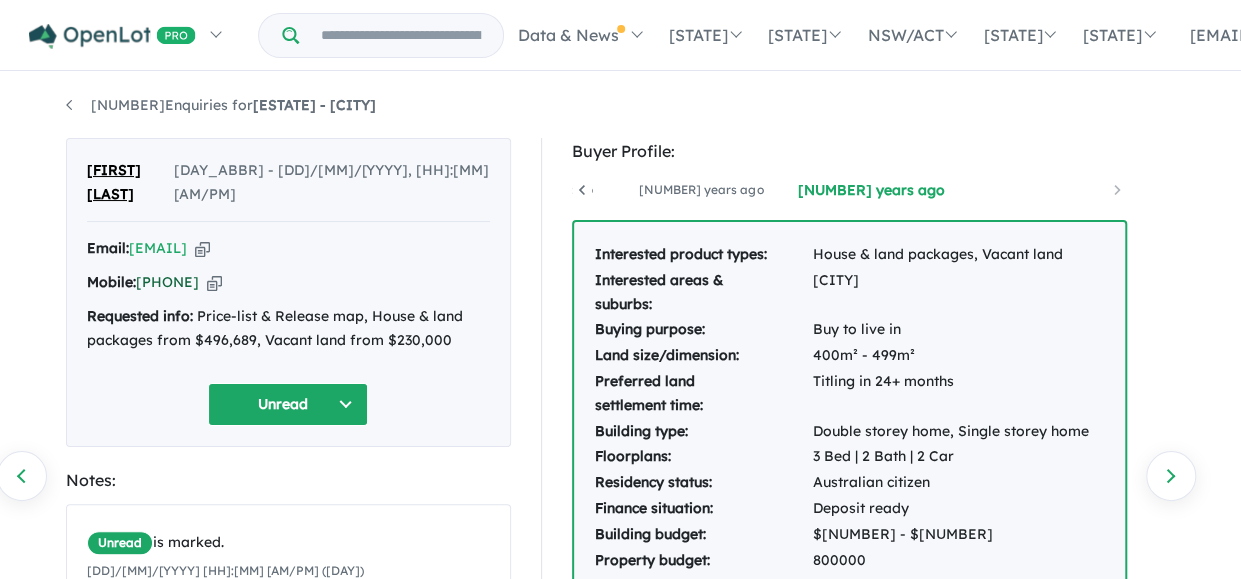 drag, startPoint x: 252, startPoint y: 248, endPoint x: 163, endPoint y: 255, distance: 89.27486 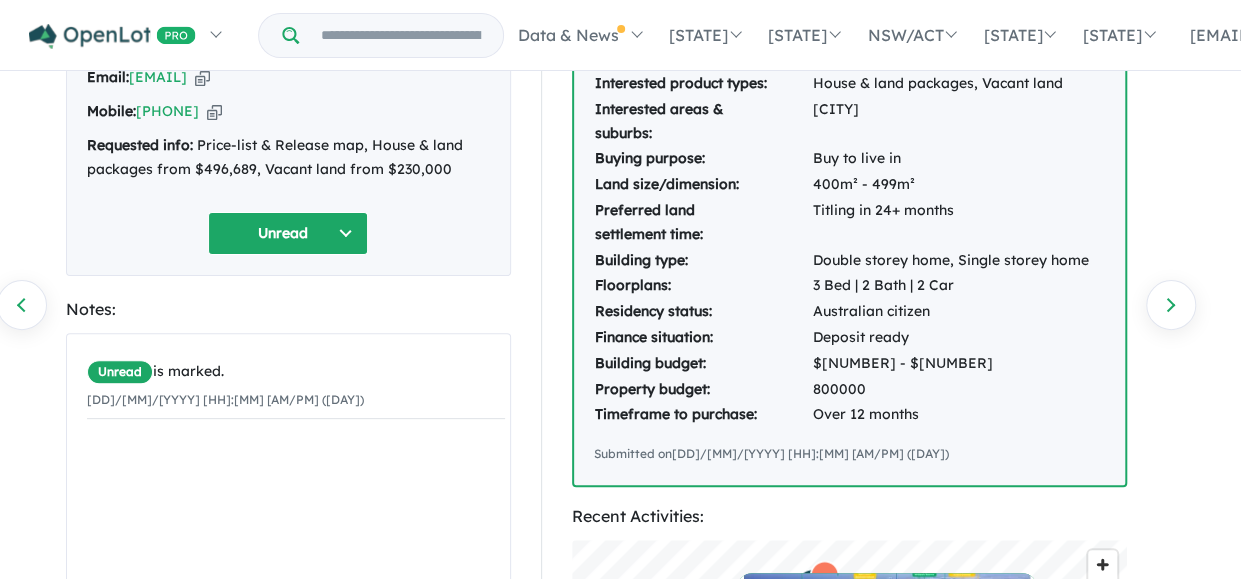 scroll, scrollTop: 35, scrollLeft: 0, axis: vertical 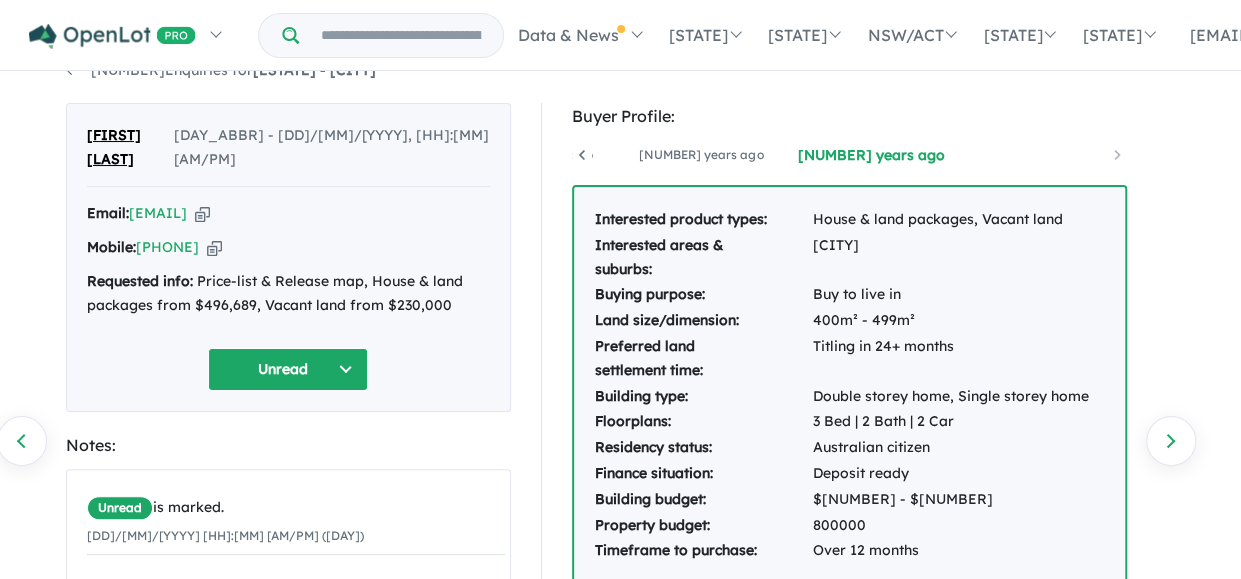 click on "Unread" at bounding box center [288, 369] 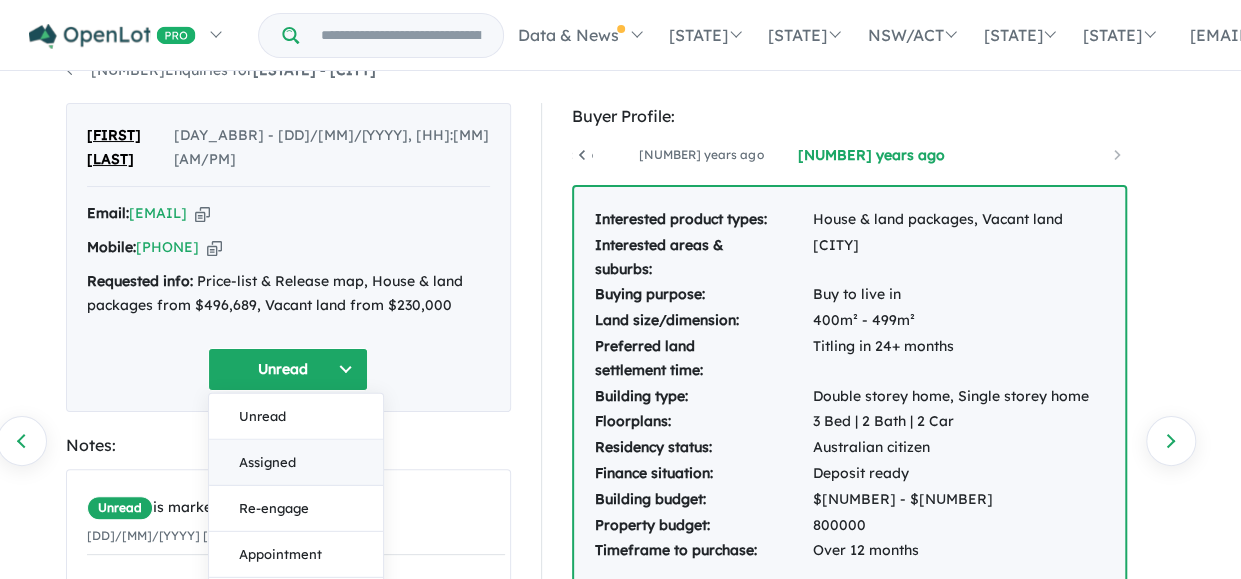 click on "Assigned" at bounding box center (296, 462) 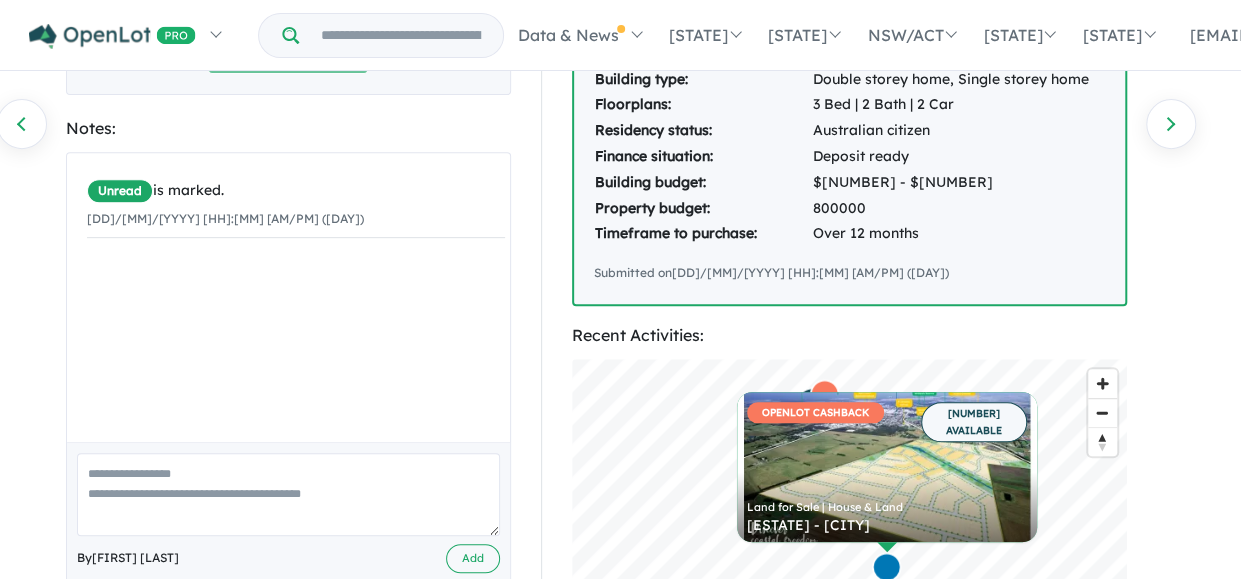 scroll, scrollTop: 353, scrollLeft: 0, axis: vertical 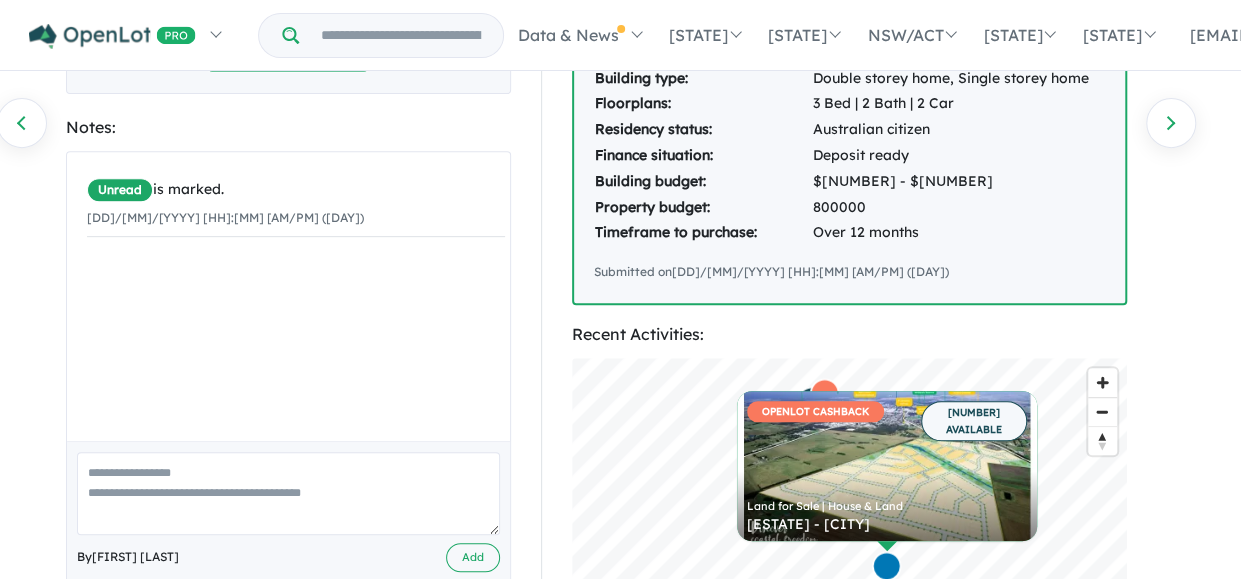 click at bounding box center (288, 493) 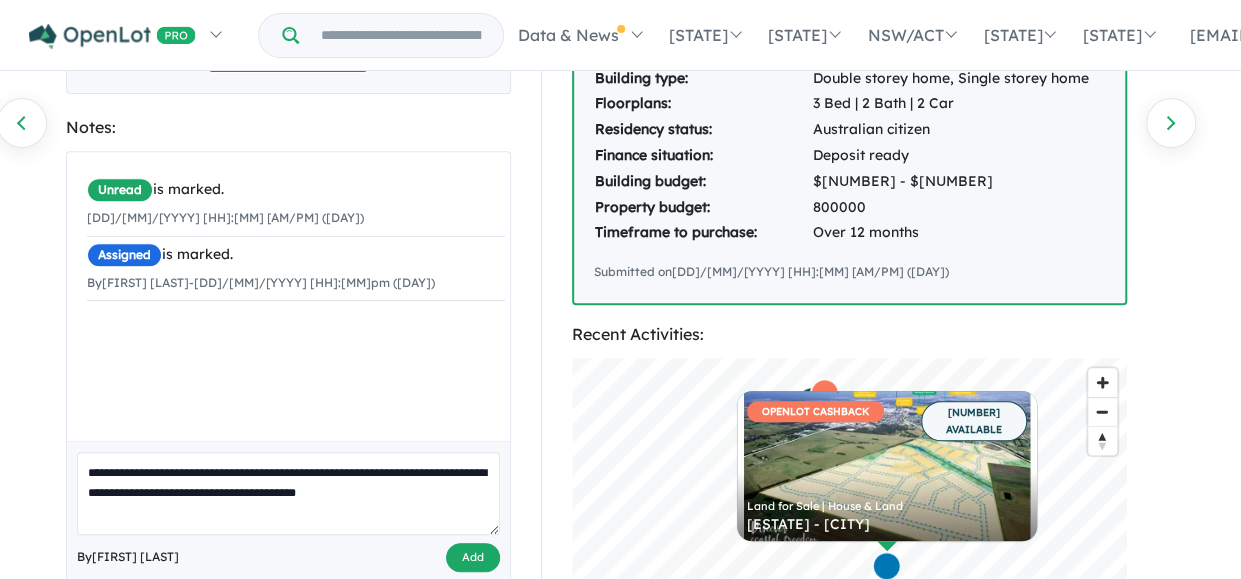 type on "**********" 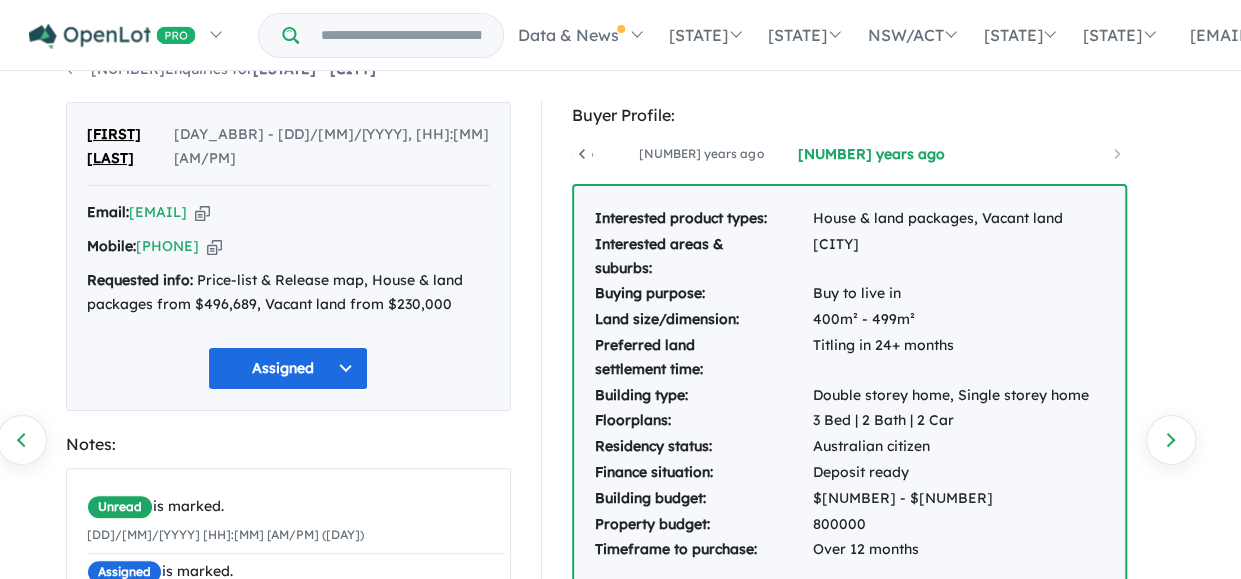 scroll, scrollTop: 0, scrollLeft: 0, axis: both 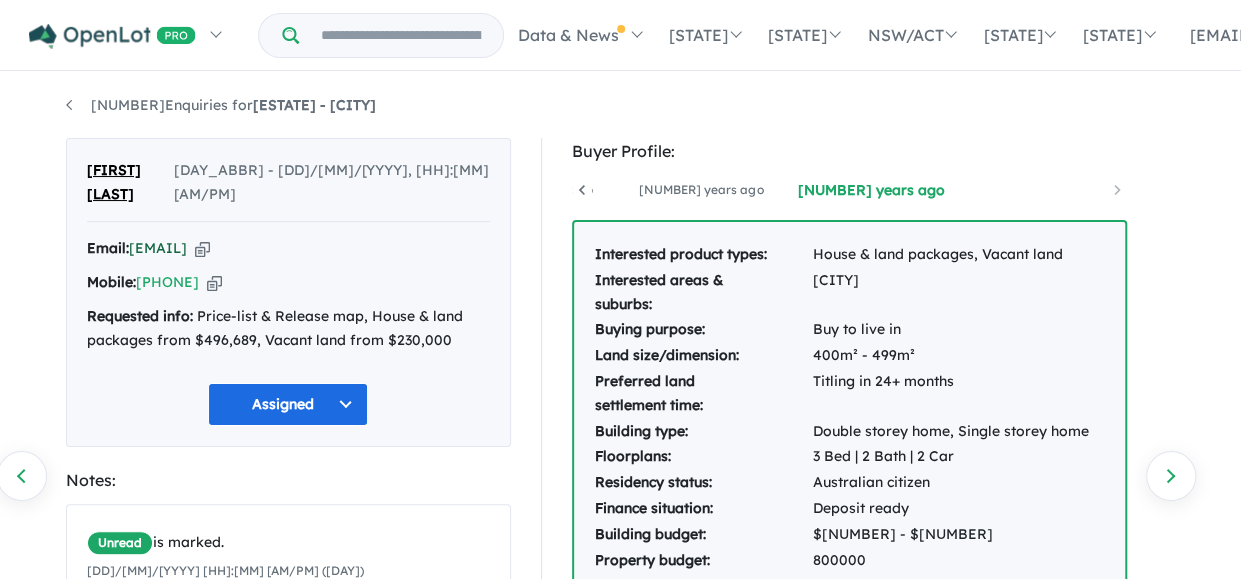 drag, startPoint x: 298, startPoint y: 217, endPoint x: 133, endPoint y: 217, distance: 165 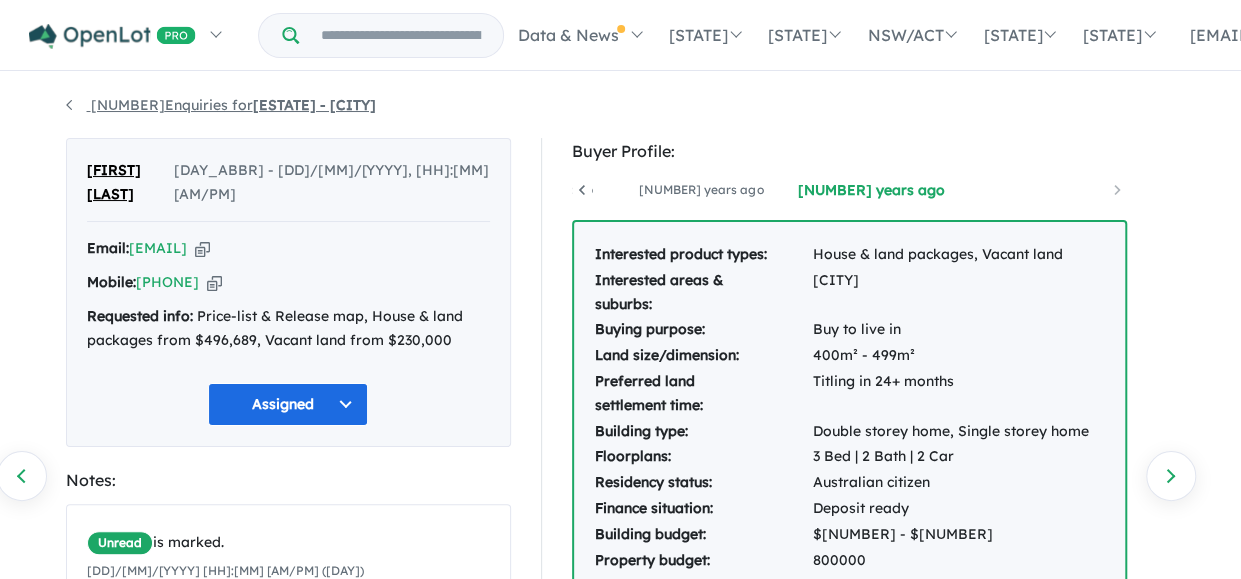 click on "403 Enquiries for [ESTATE] - [CITY]" at bounding box center [221, 105] 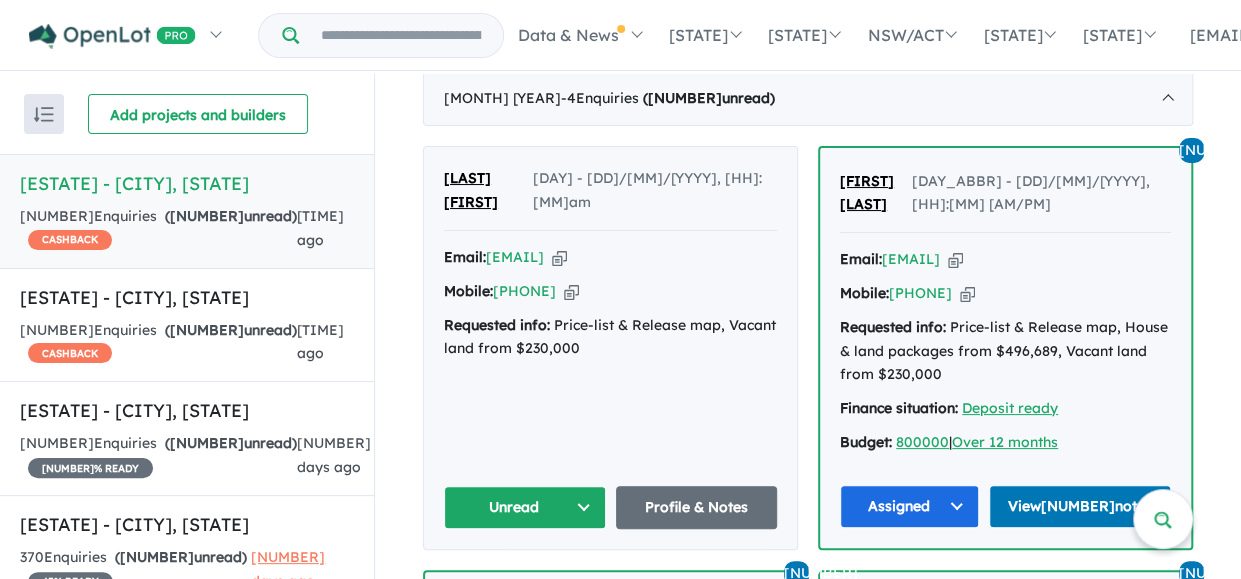 scroll, scrollTop: 852, scrollLeft: 0, axis: vertical 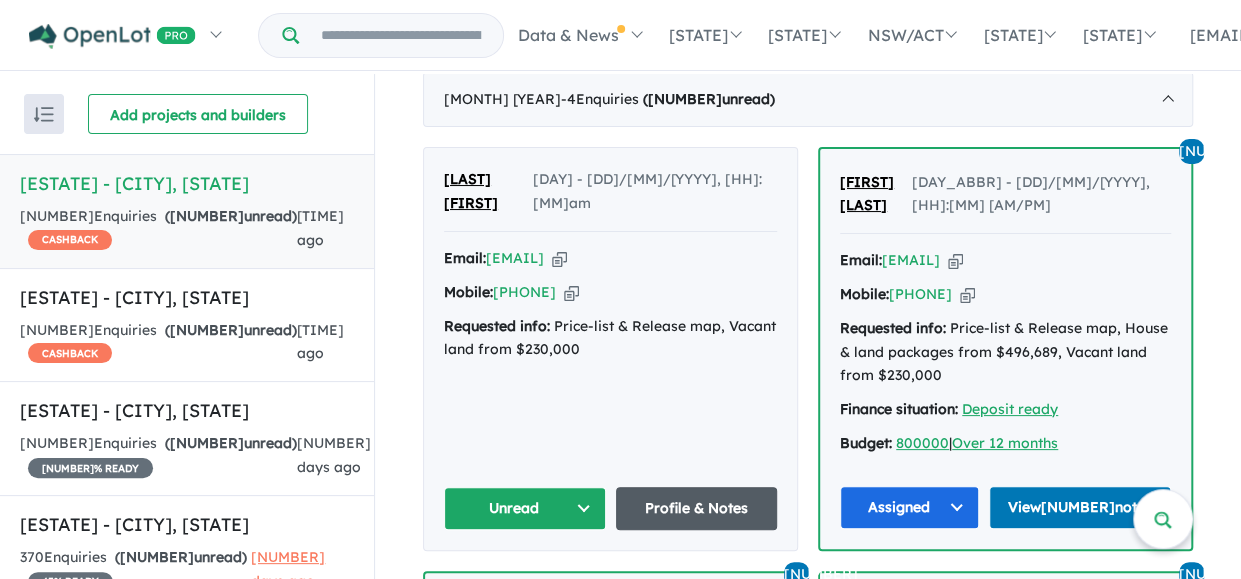 click on "Profile & Notes" at bounding box center (697, 508) 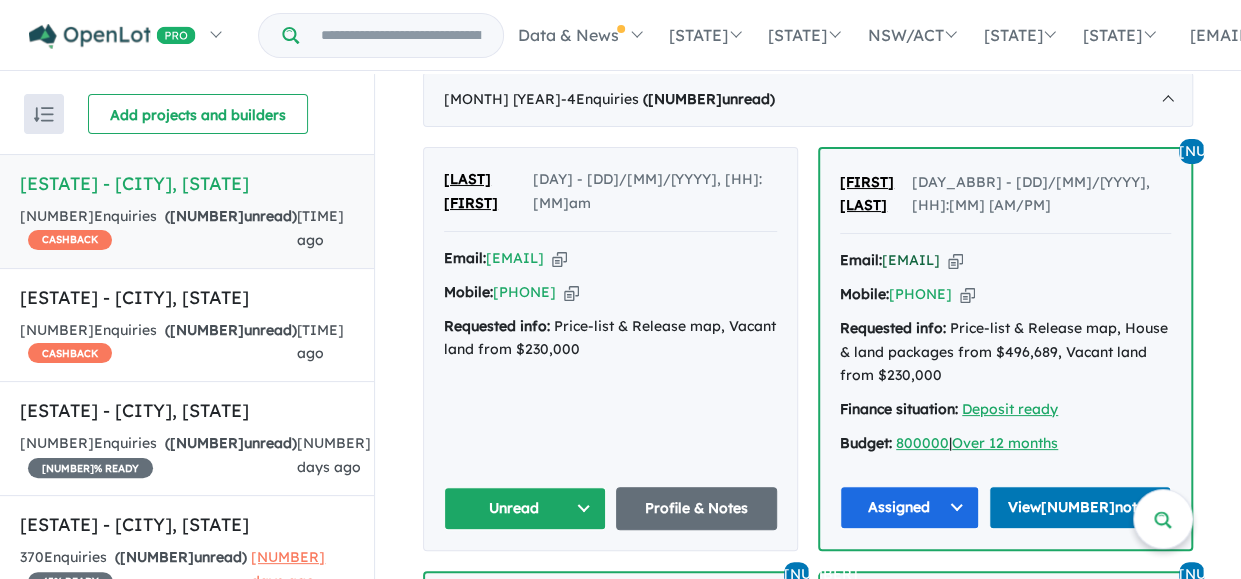 drag, startPoint x: 1048, startPoint y: 192, endPoint x: 882, endPoint y: 189, distance: 166.0271 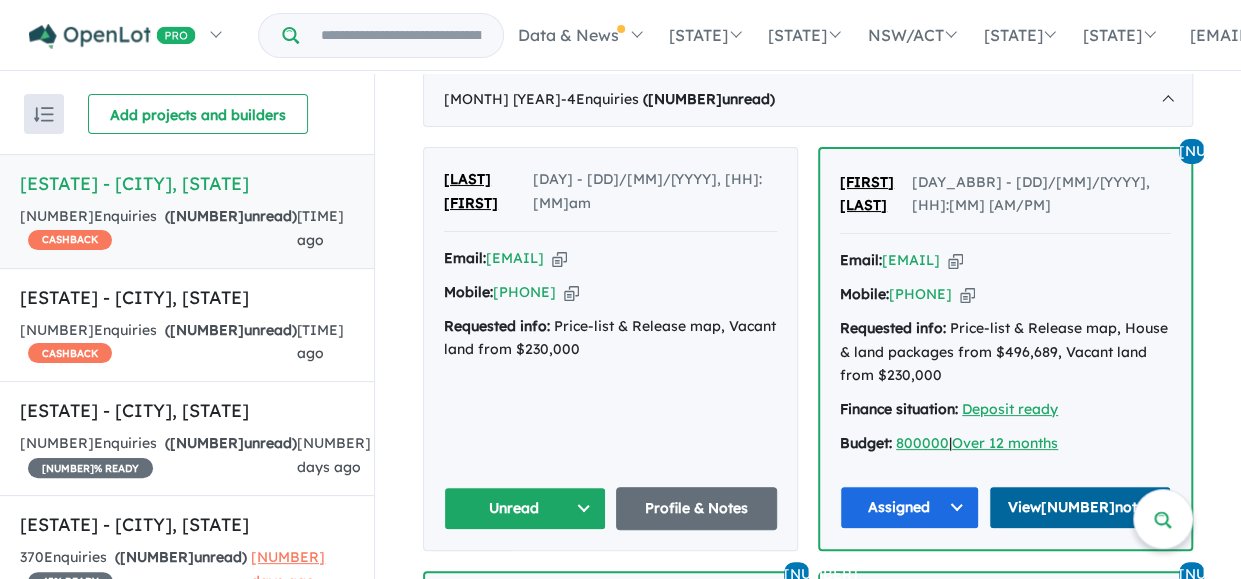 click on "View  1  notes" at bounding box center (1080, 507) 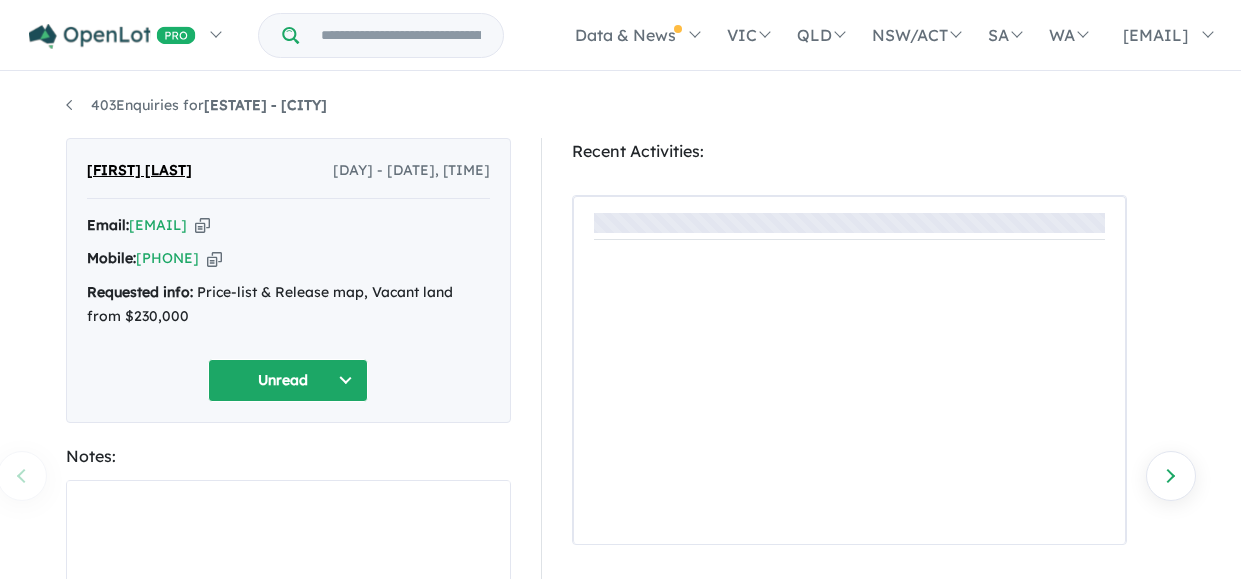 scroll, scrollTop: 0, scrollLeft: 0, axis: both 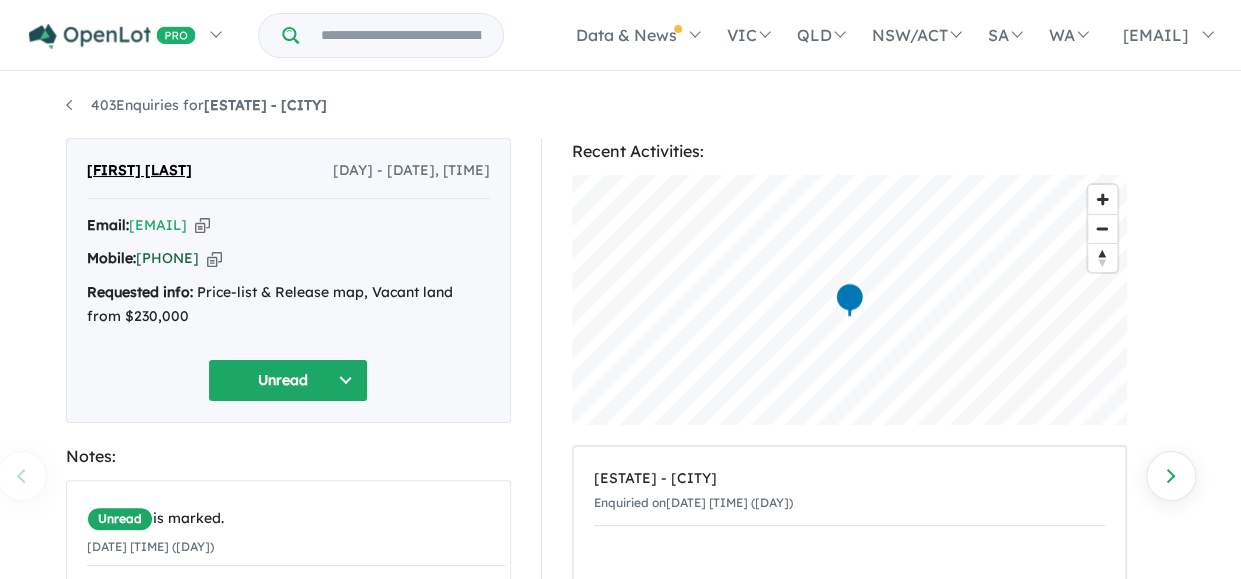 drag, startPoint x: 252, startPoint y: 247, endPoint x: 166, endPoint y: 251, distance: 86.09297 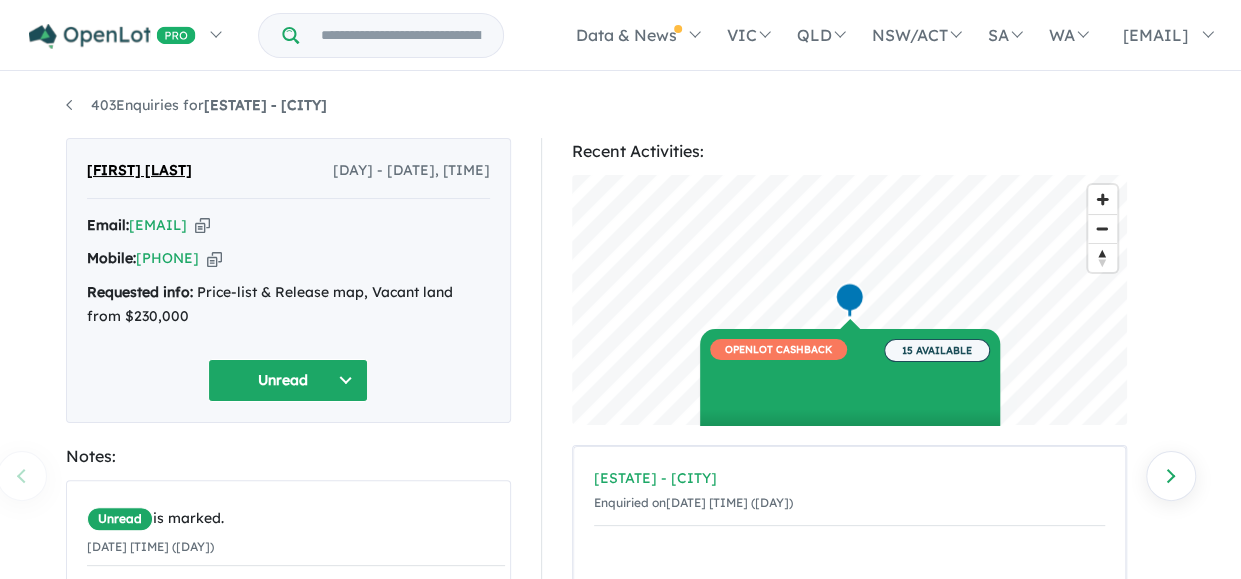 scroll, scrollTop: 0, scrollLeft: 0, axis: both 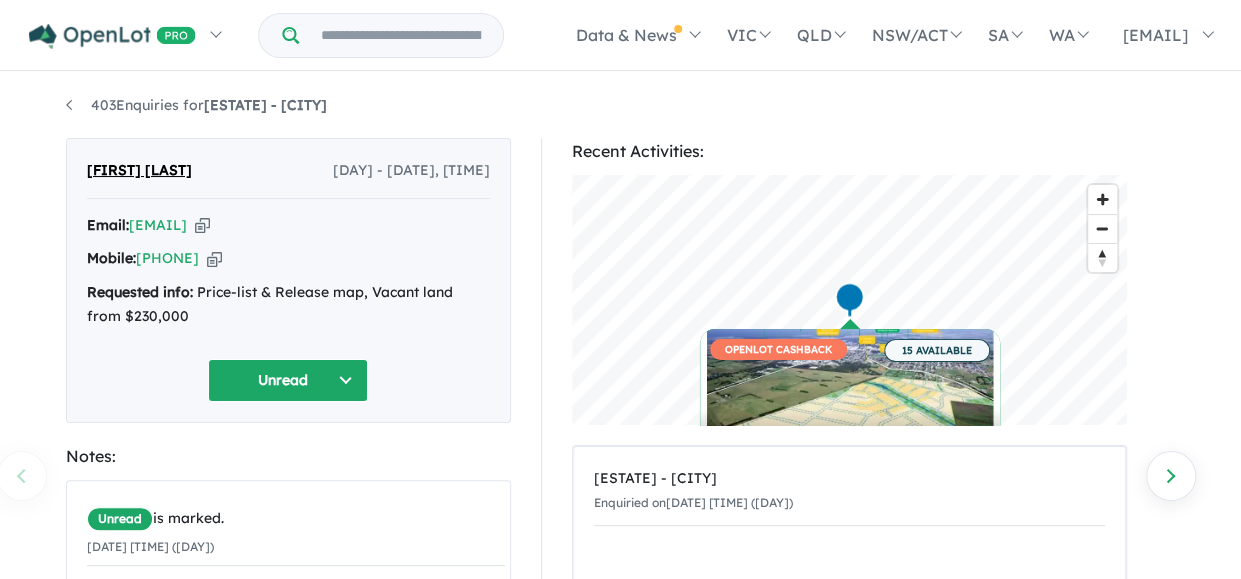 click on "Unread" at bounding box center (288, 380) 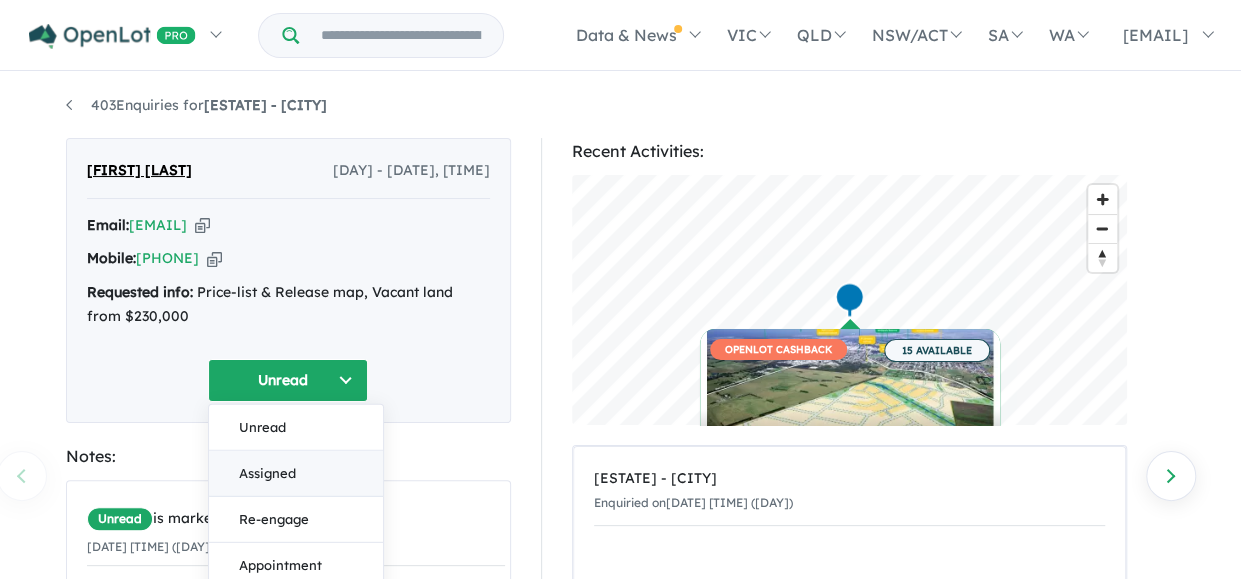click on "Assigned" at bounding box center [296, 473] 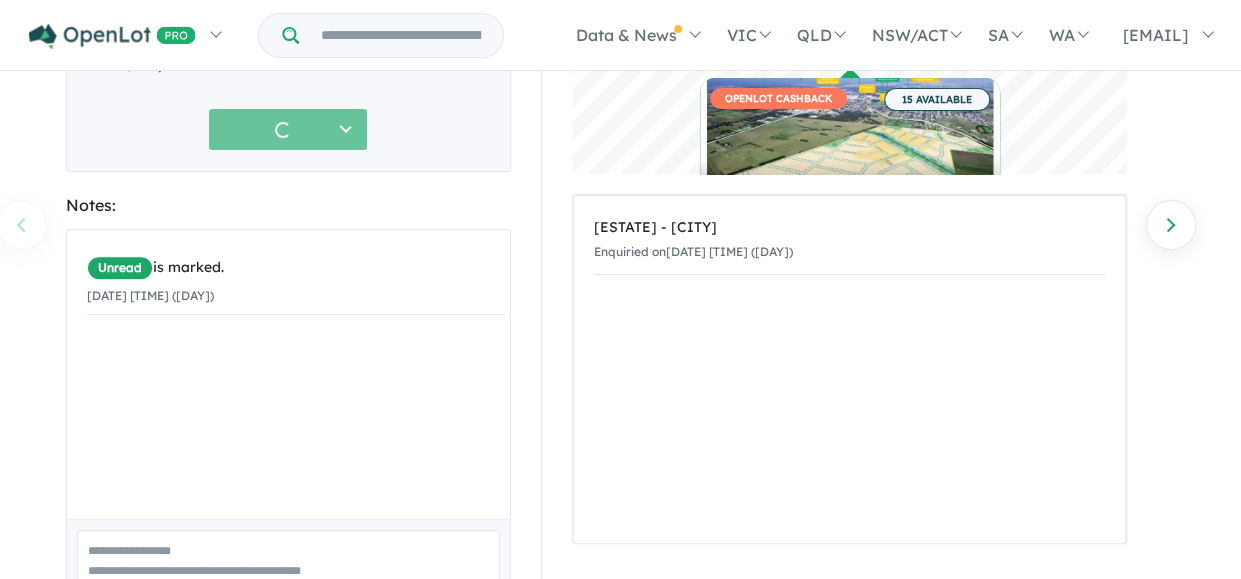 scroll, scrollTop: 337, scrollLeft: 0, axis: vertical 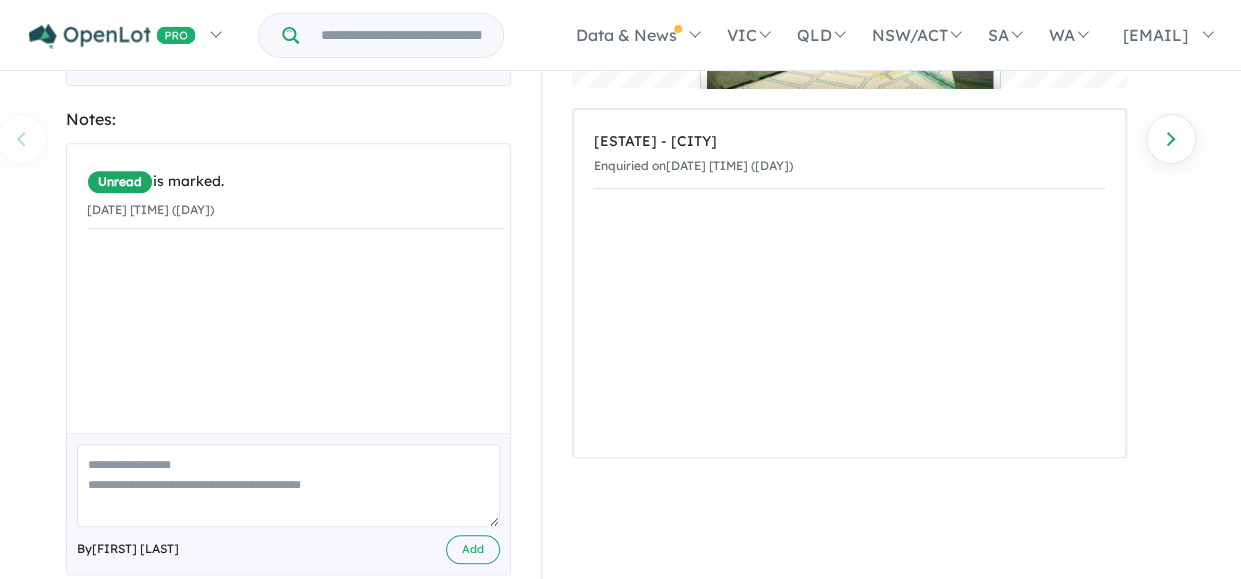 click at bounding box center [288, 485] 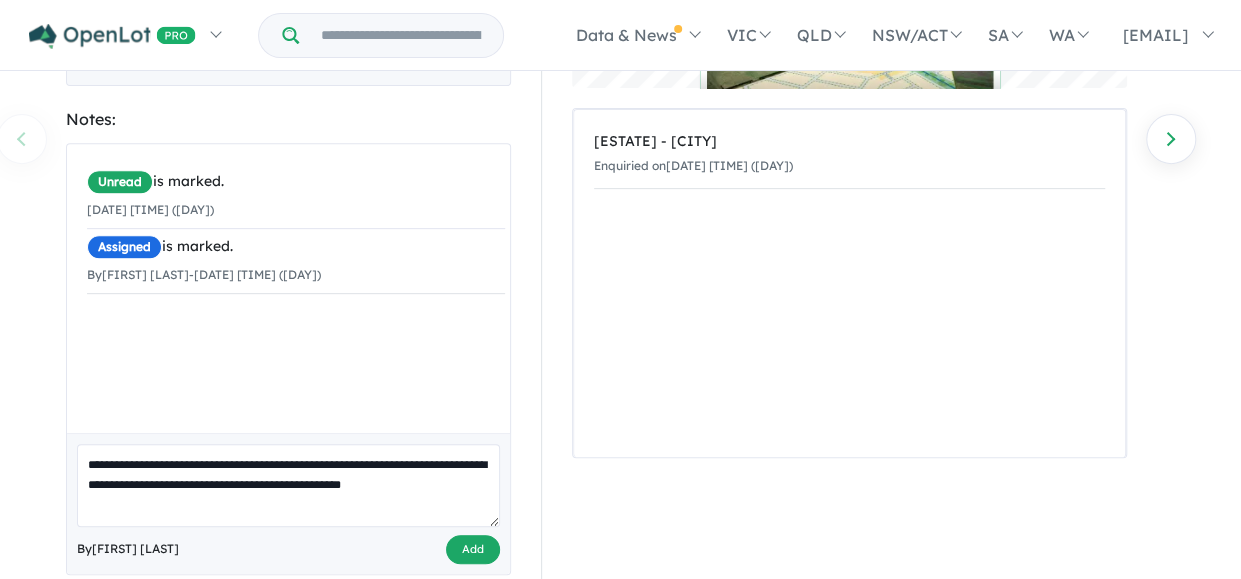 type on "**********" 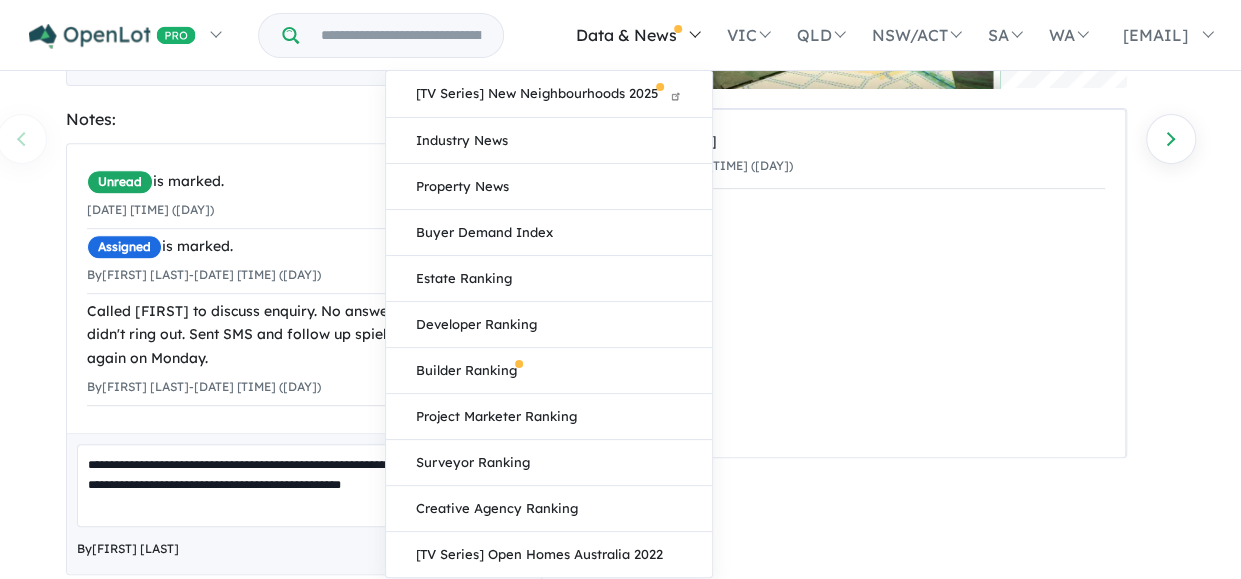 scroll, scrollTop: 274, scrollLeft: 0, axis: vertical 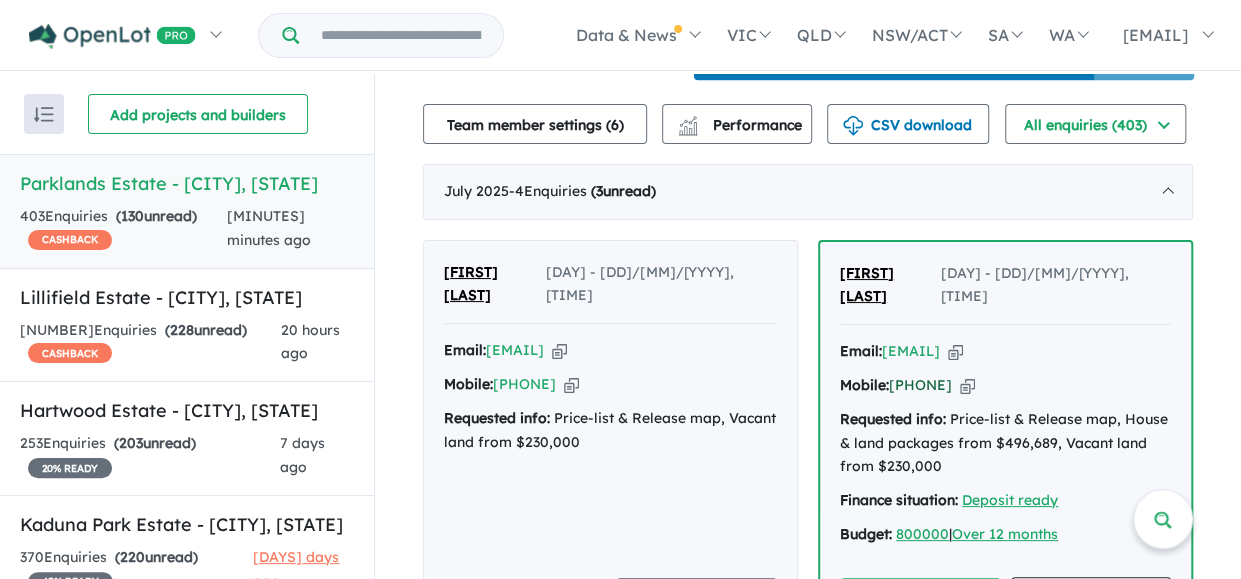 drag, startPoint x: 995, startPoint y: 347, endPoint x: 916, endPoint y: 359, distance: 79.9062 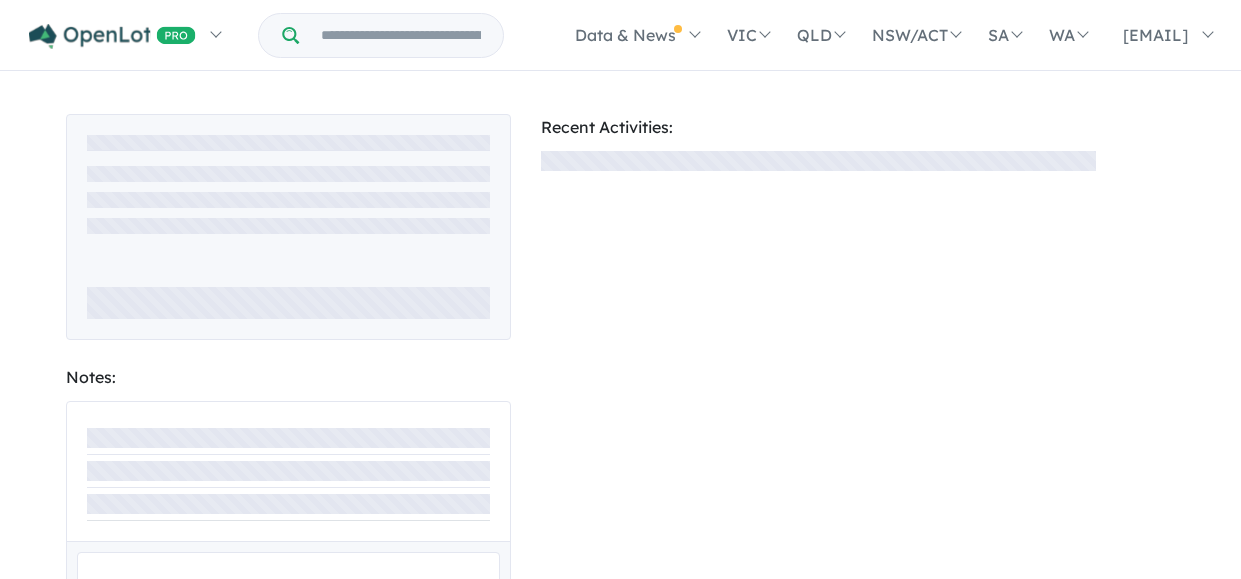 scroll, scrollTop: 0, scrollLeft: 0, axis: both 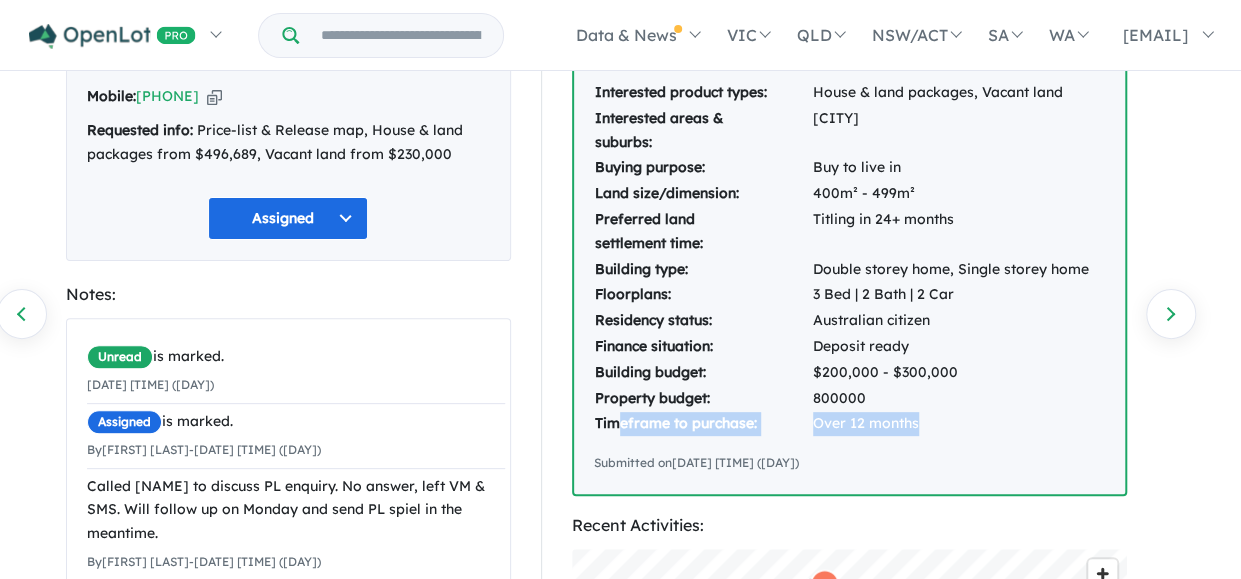 drag, startPoint x: 924, startPoint y: 422, endPoint x: 616, endPoint y: 422, distance: 308 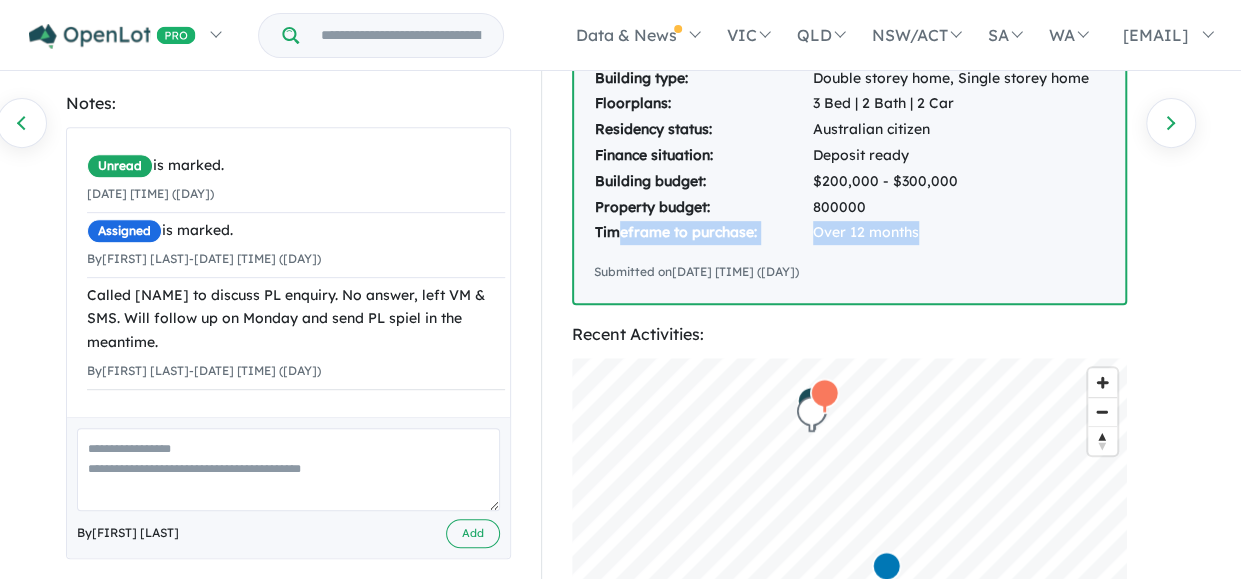scroll, scrollTop: 354, scrollLeft: 0, axis: vertical 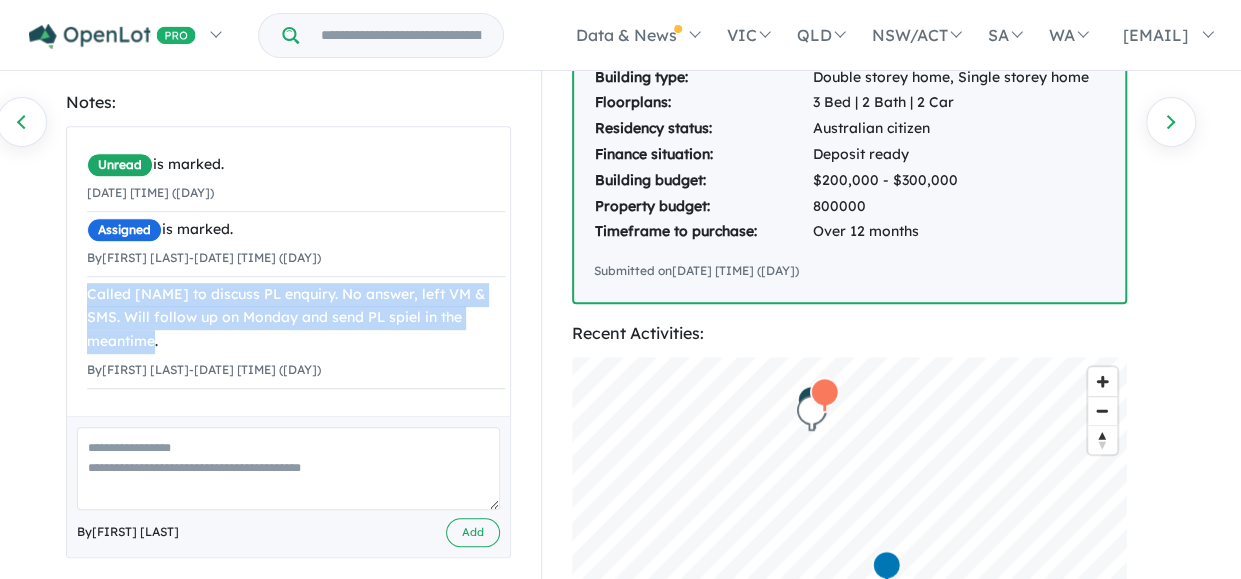 drag, startPoint x: 172, startPoint y: 329, endPoint x: 84, endPoint y: 298, distance: 93.30059 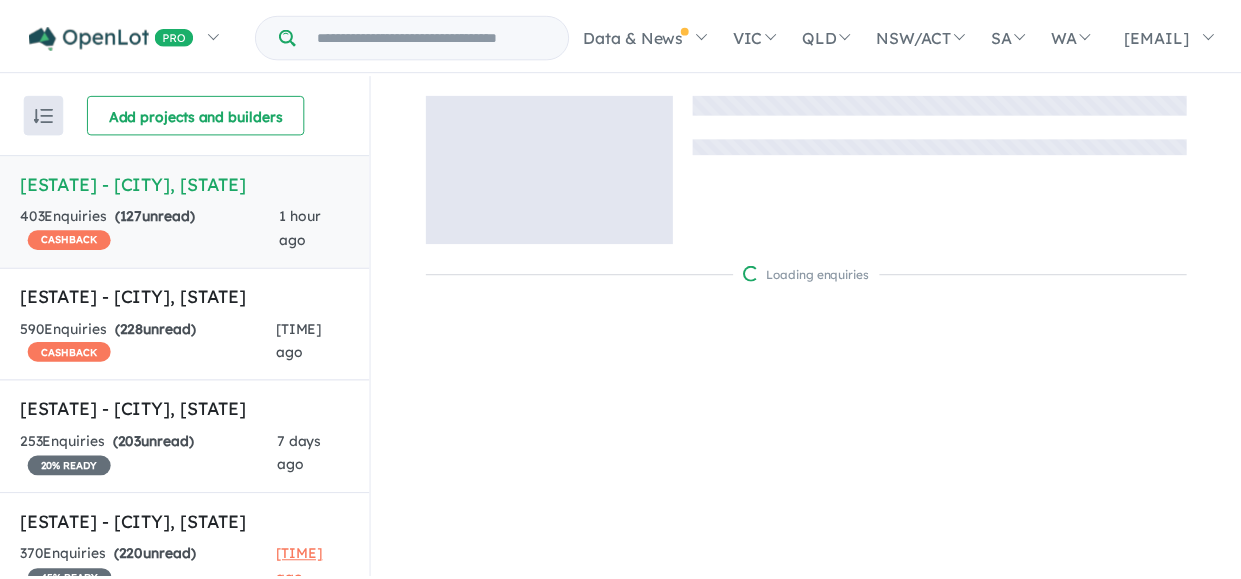 scroll, scrollTop: 0, scrollLeft: 0, axis: both 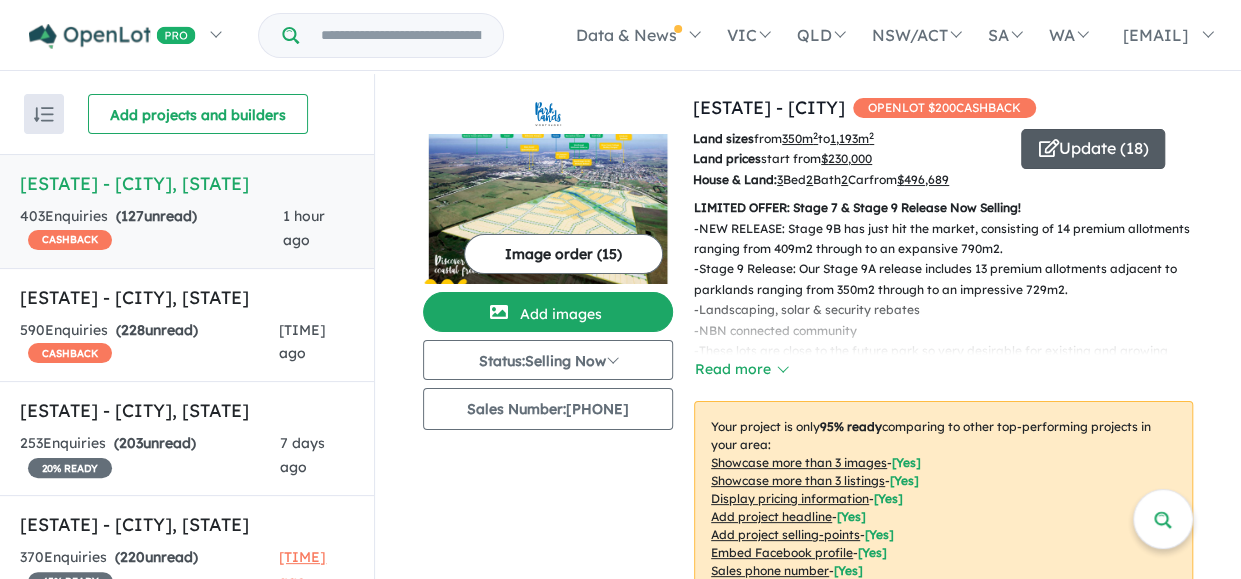 click on "Update ( 18 )" at bounding box center (1093, 149) 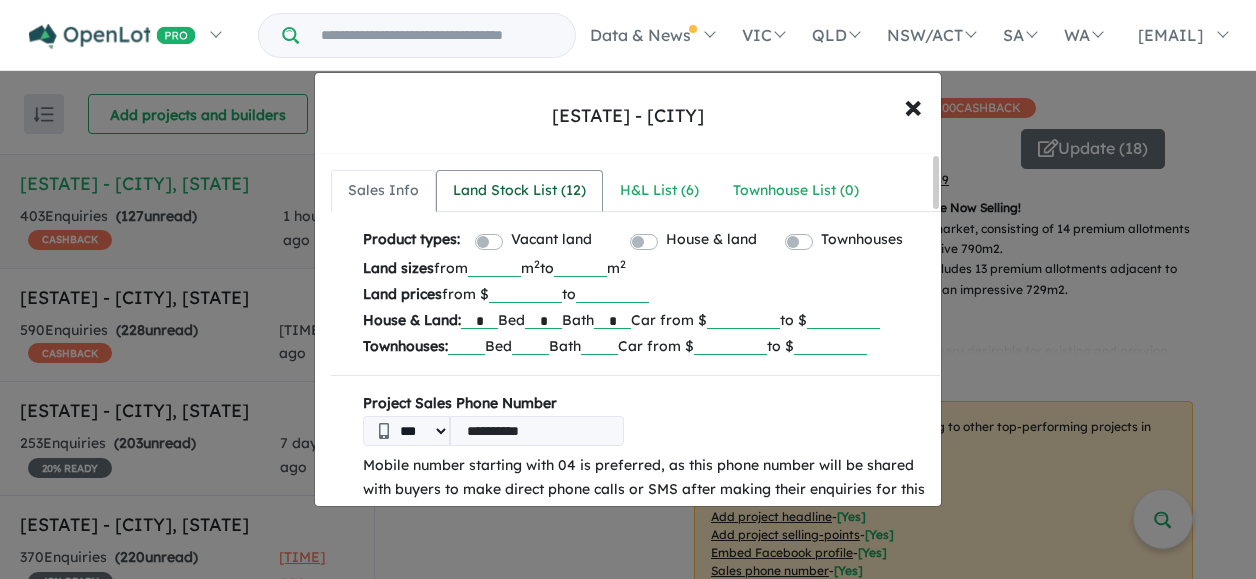 click on "Land Stock List ( 12 )" at bounding box center [519, 191] 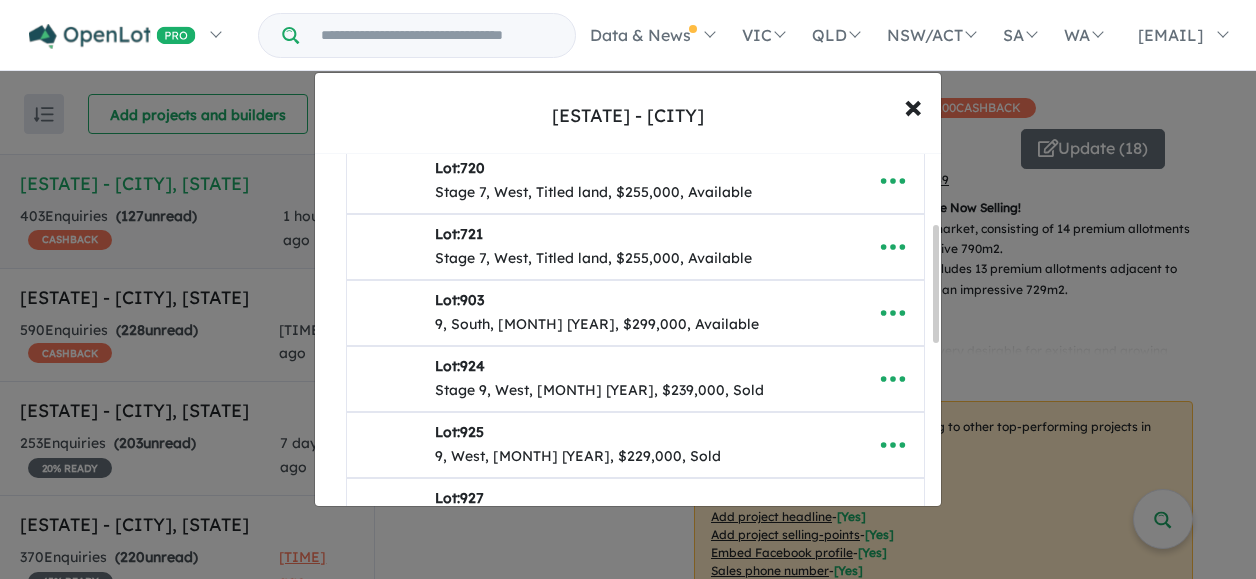 scroll, scrollTop: 202, scrollLeft: 0, axis: vertical 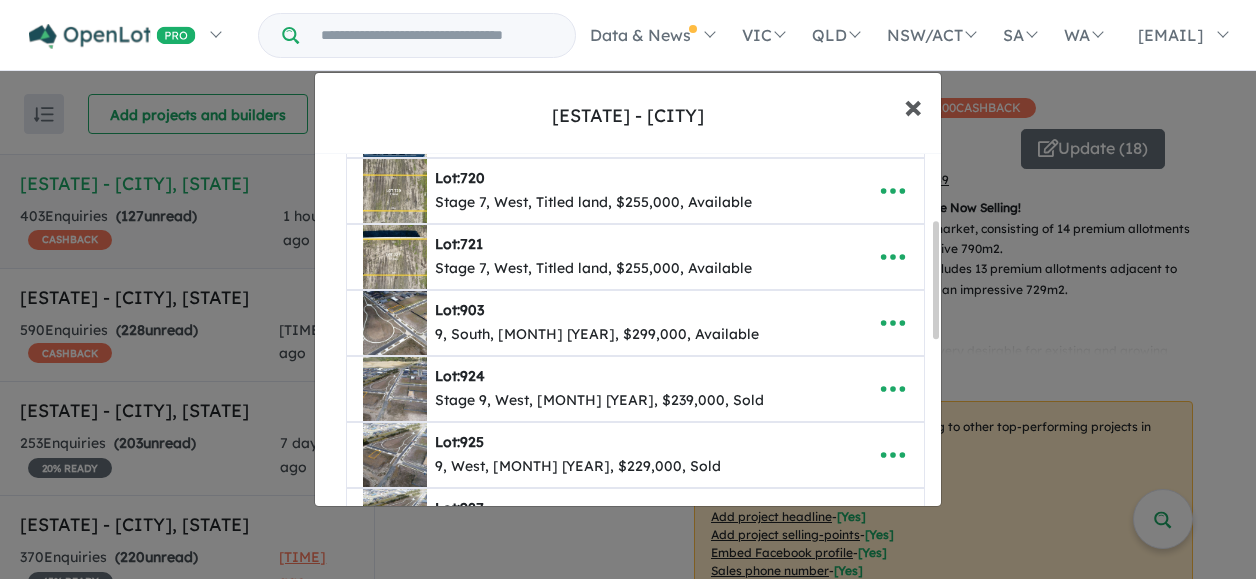click on "×" at bounding box center [913, 105] 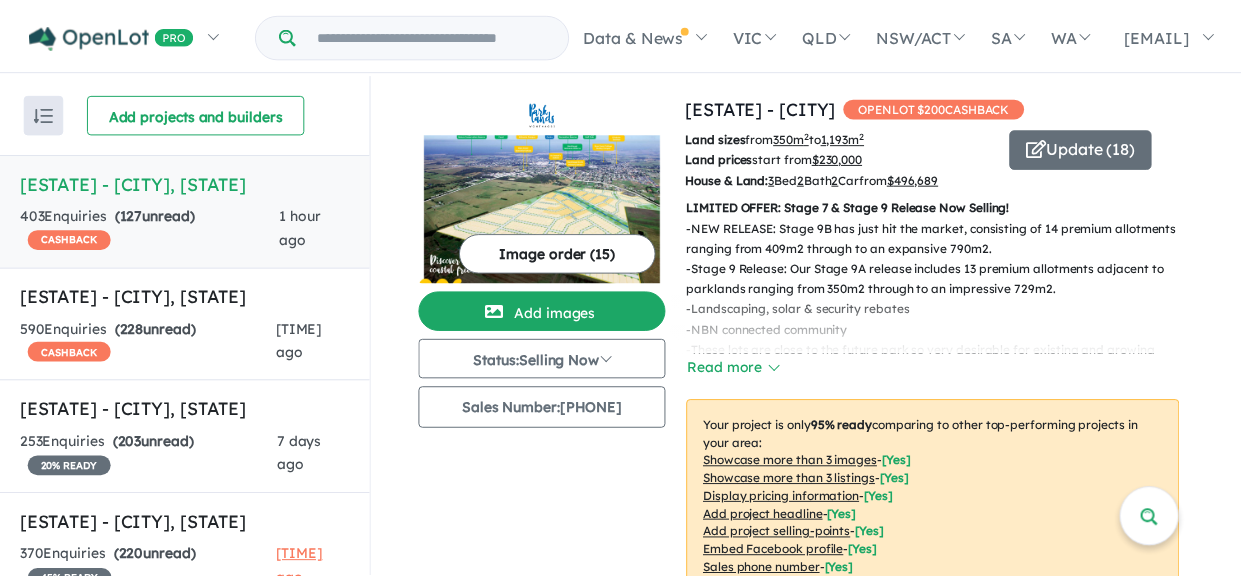 scroll, scrollTop: 0, scrollLeft: 0, axis: both 